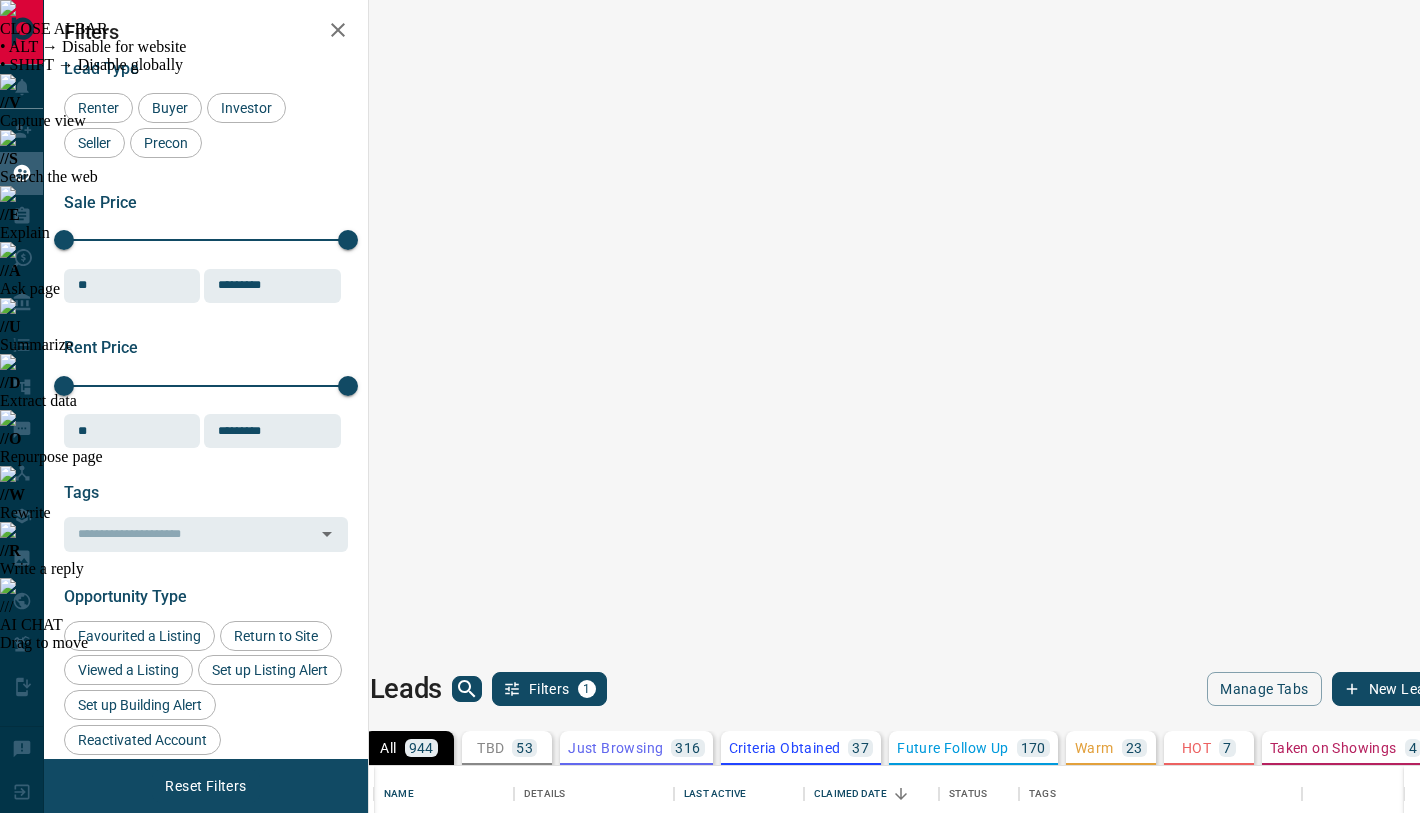 scroll, scrollTop: 0, scrollLeft: 0, axis: both 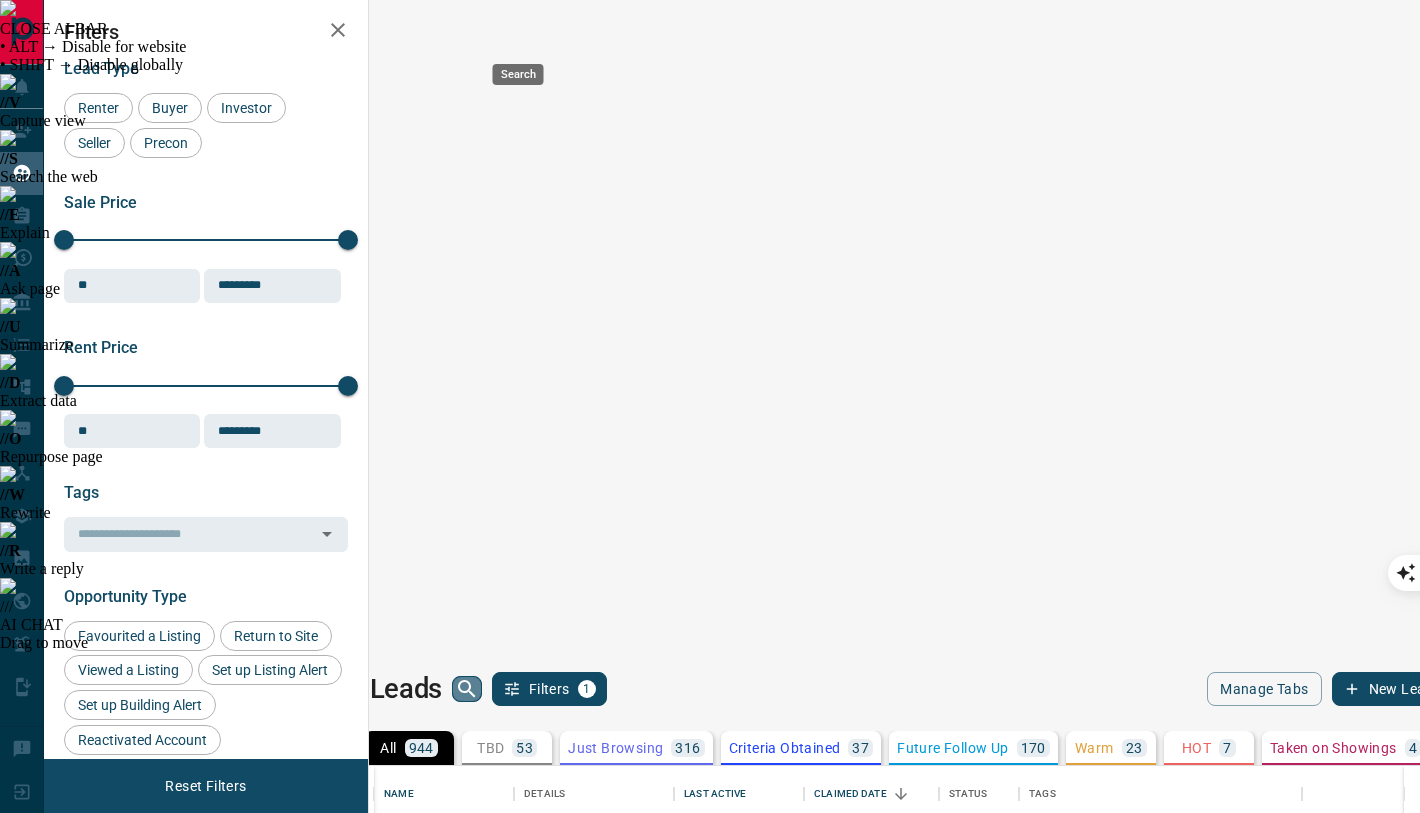 click 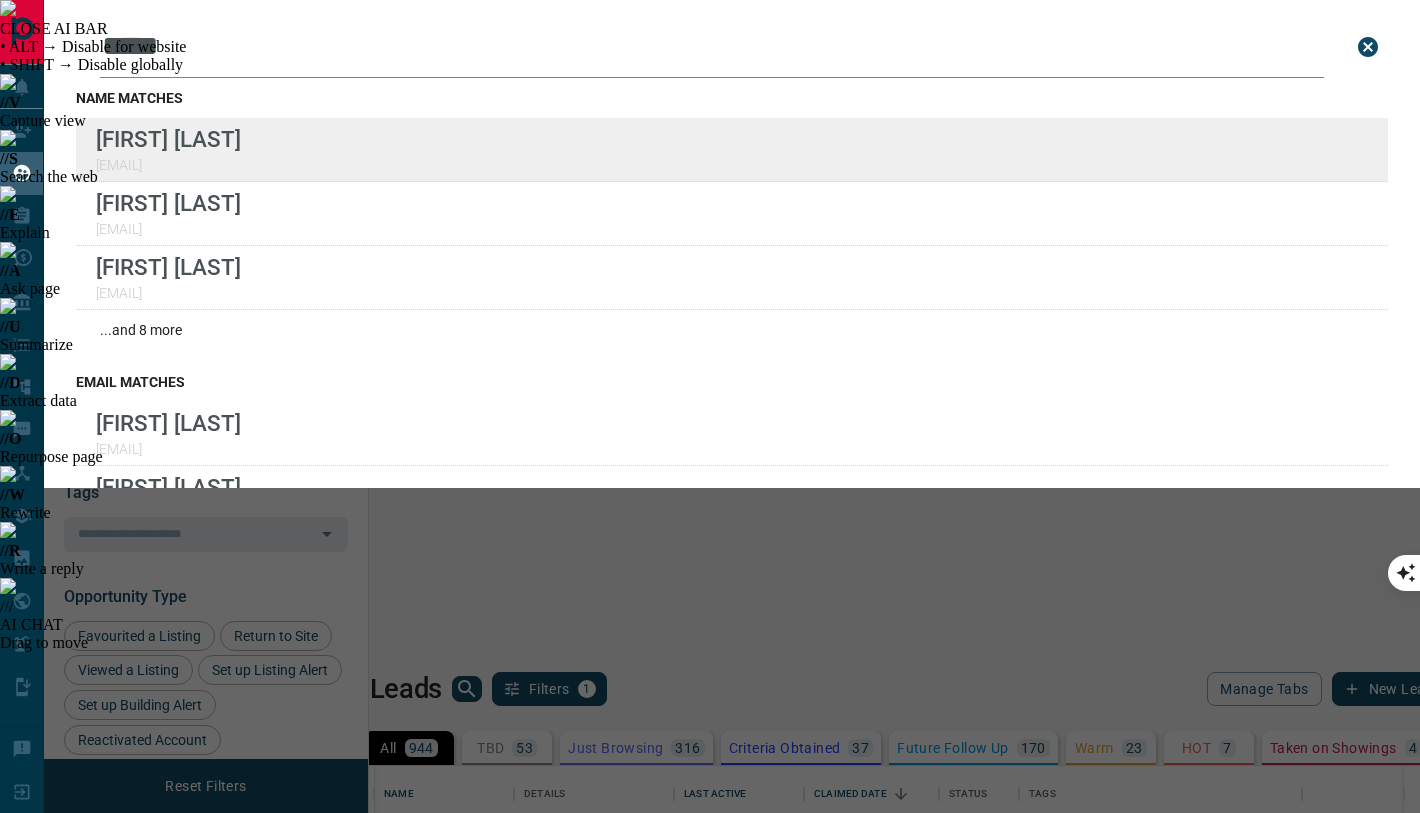 type on "*****" 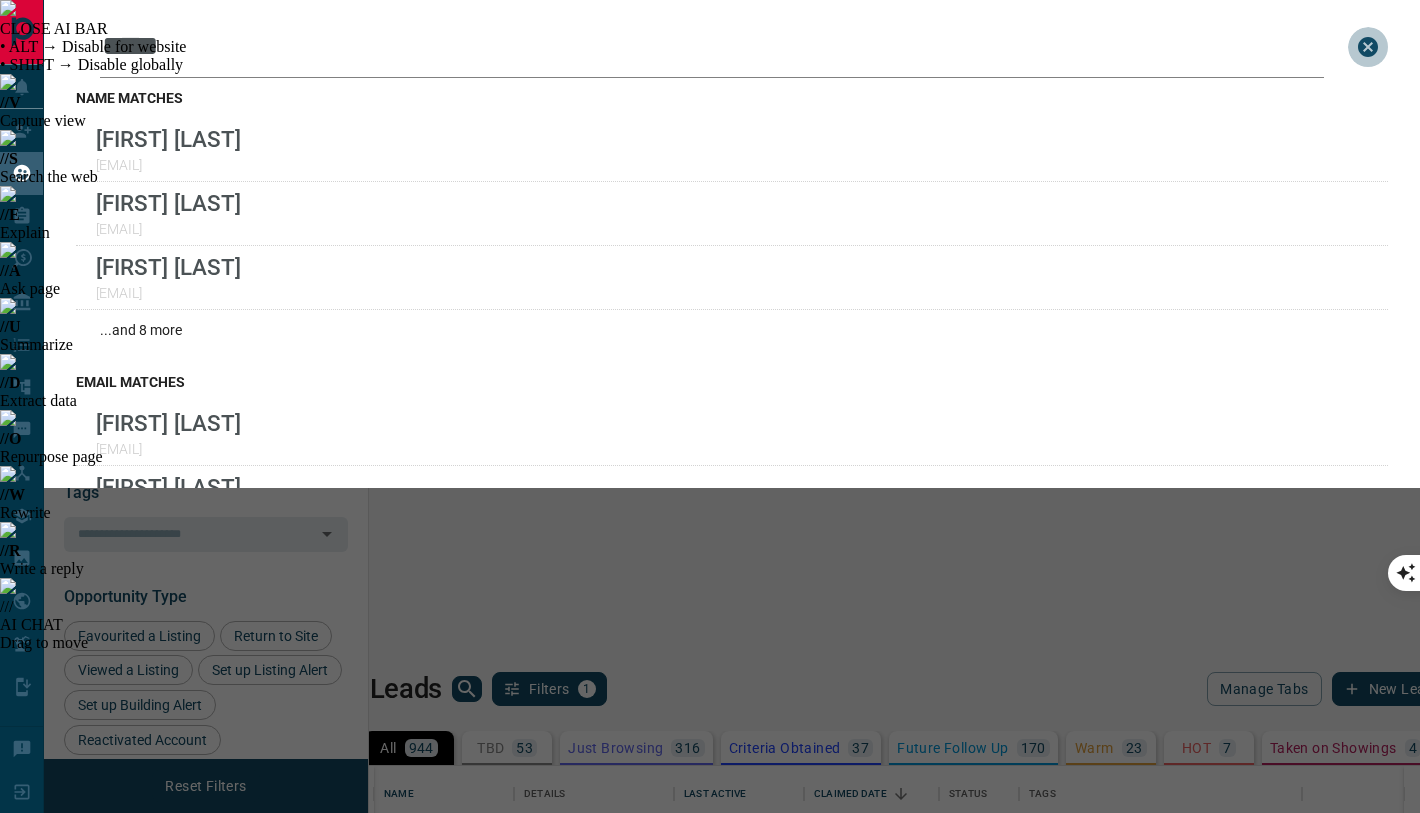 click 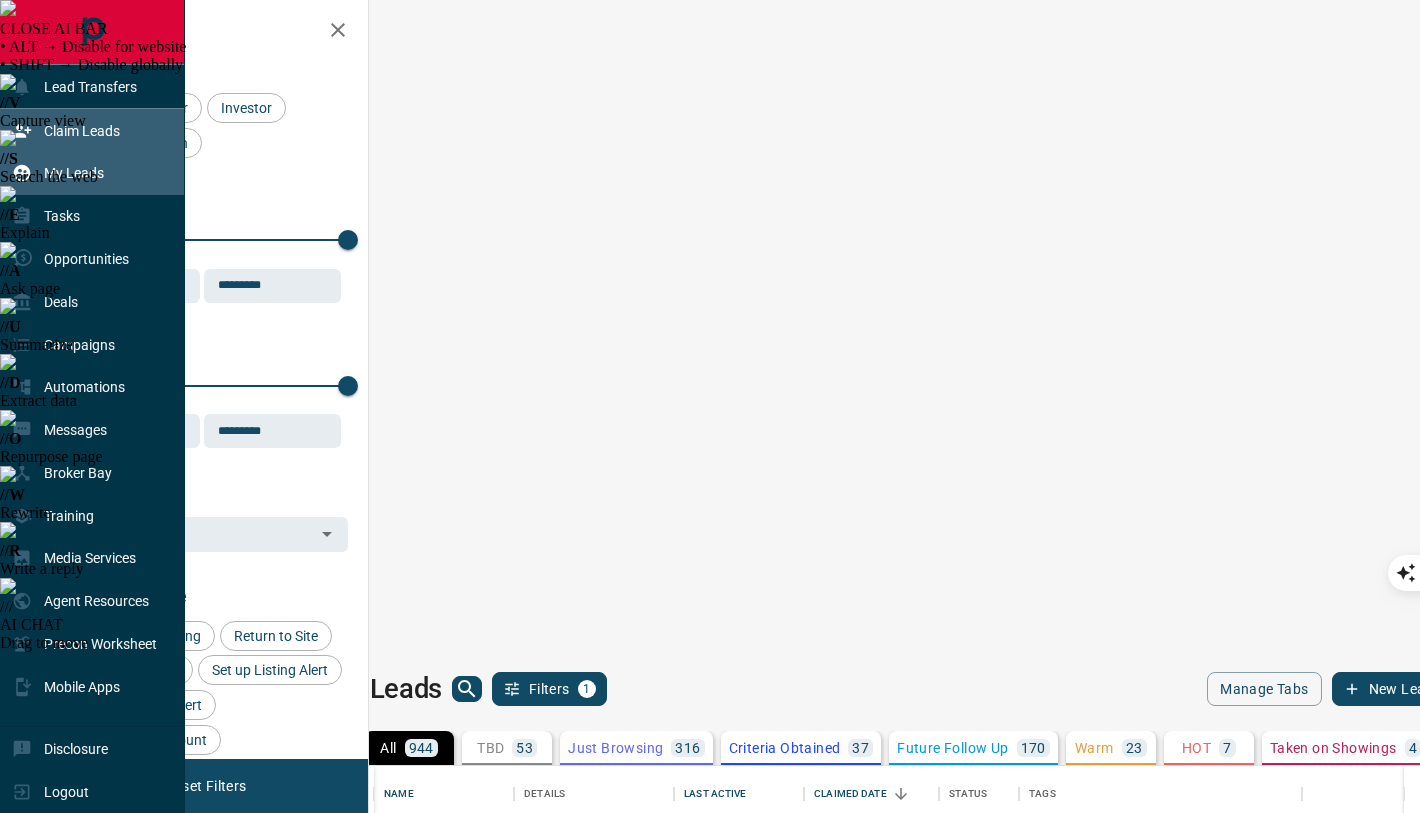click on "Claim Leads" at bounding box center [82, 131] 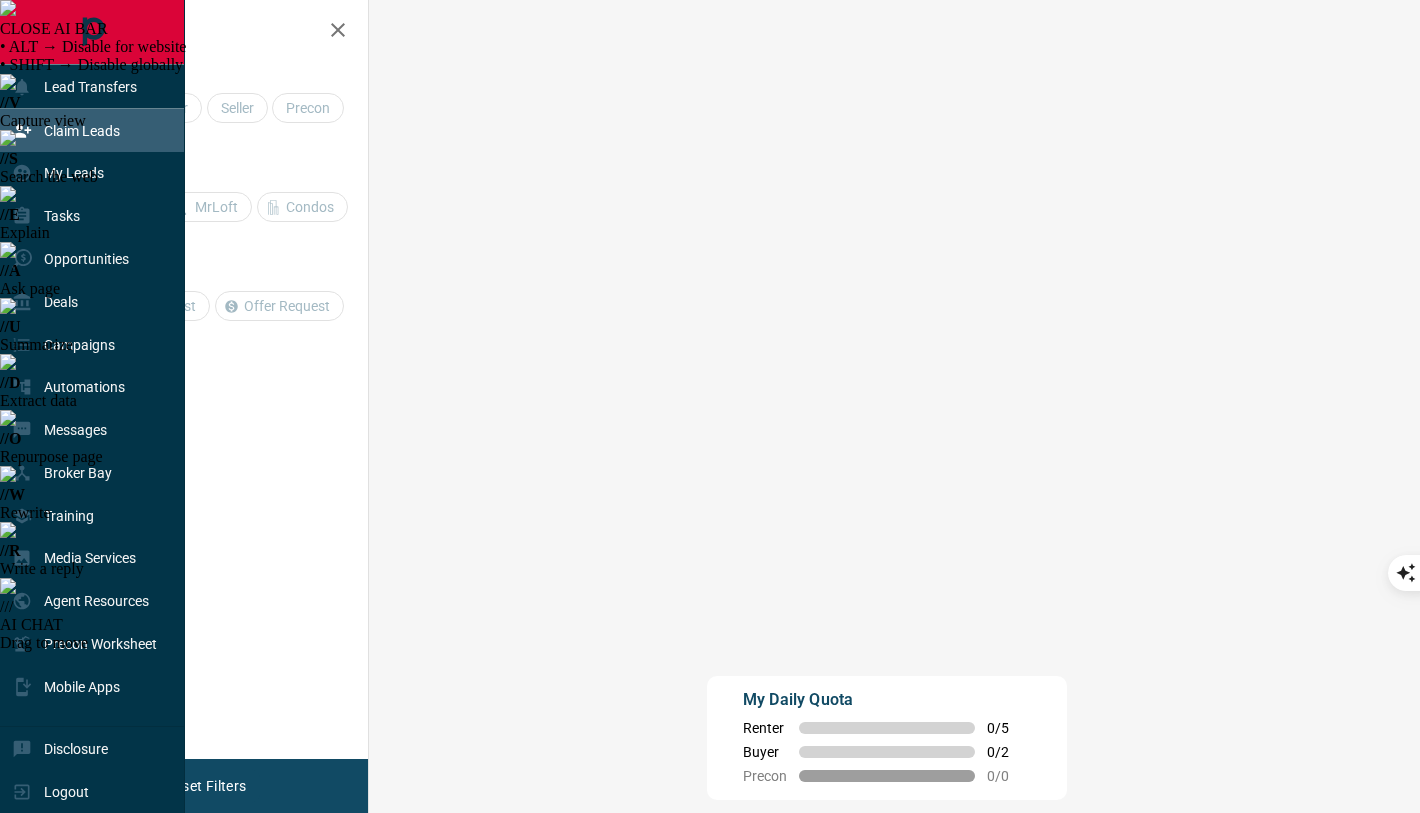 scroll, scrollTop: 0, scrollLeft: 0, axis: both 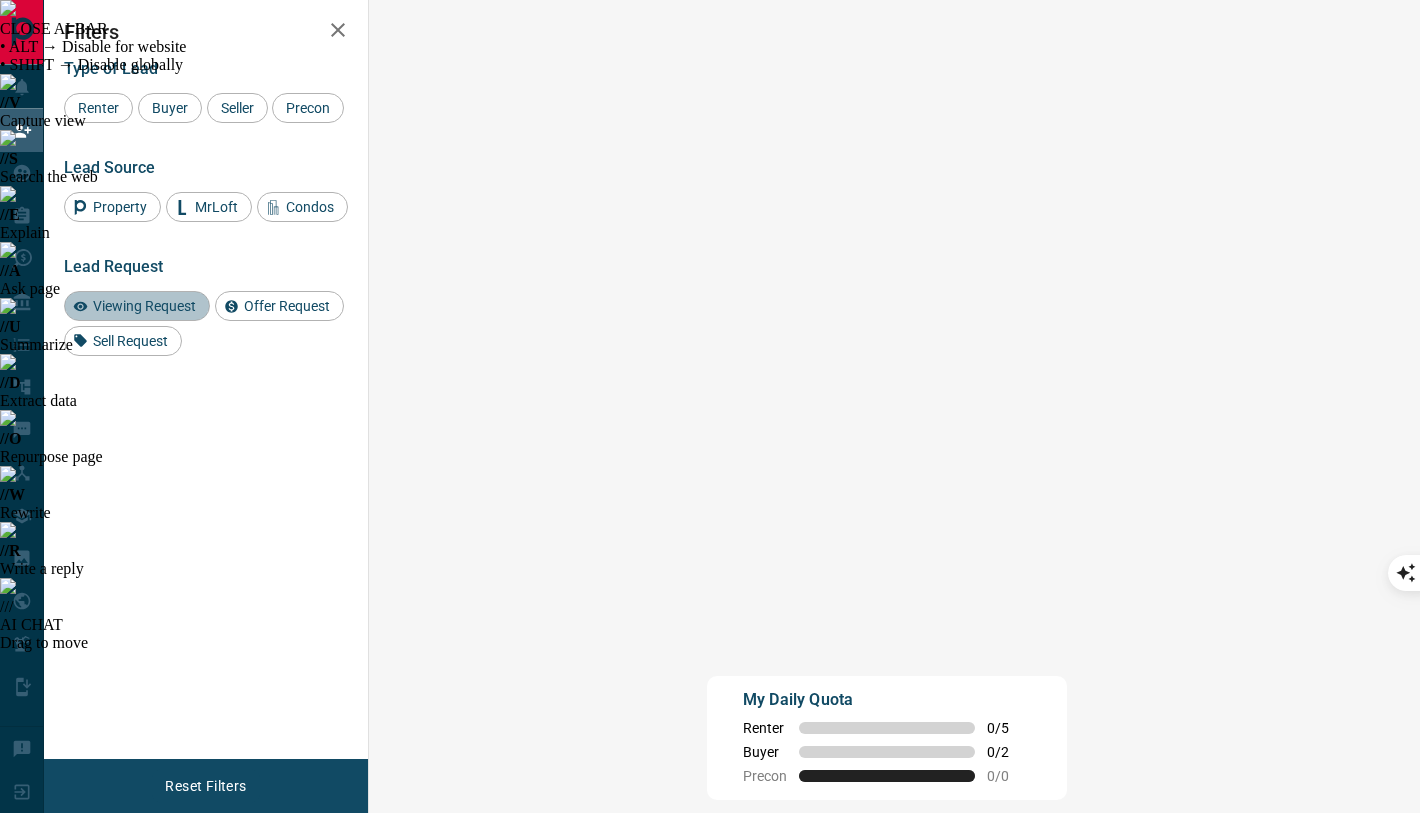 click on "Viewing Request" at bounding box center (144, 306) 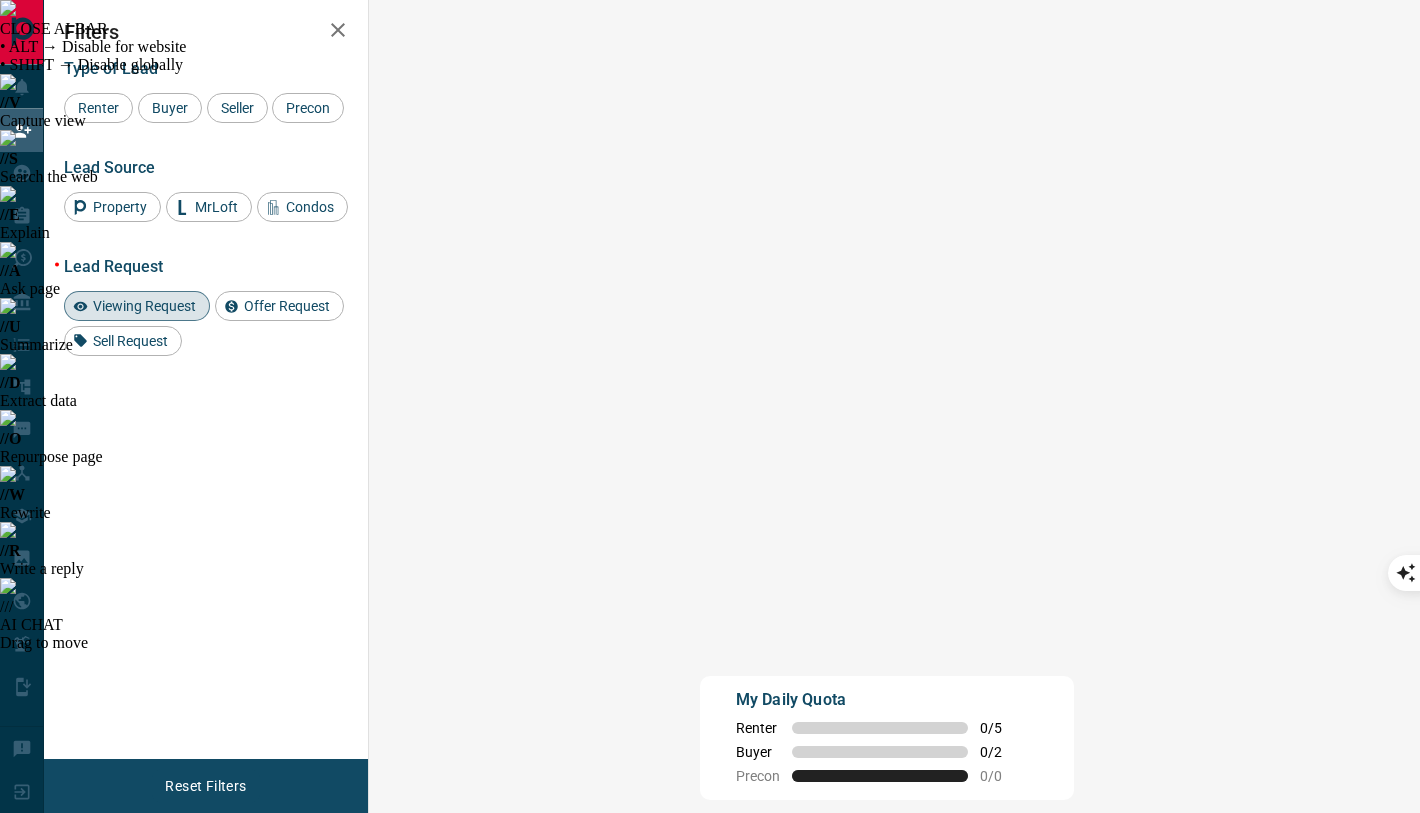 click on "Viewing Request   ( 6 )" at bounding box center (1528, 968) 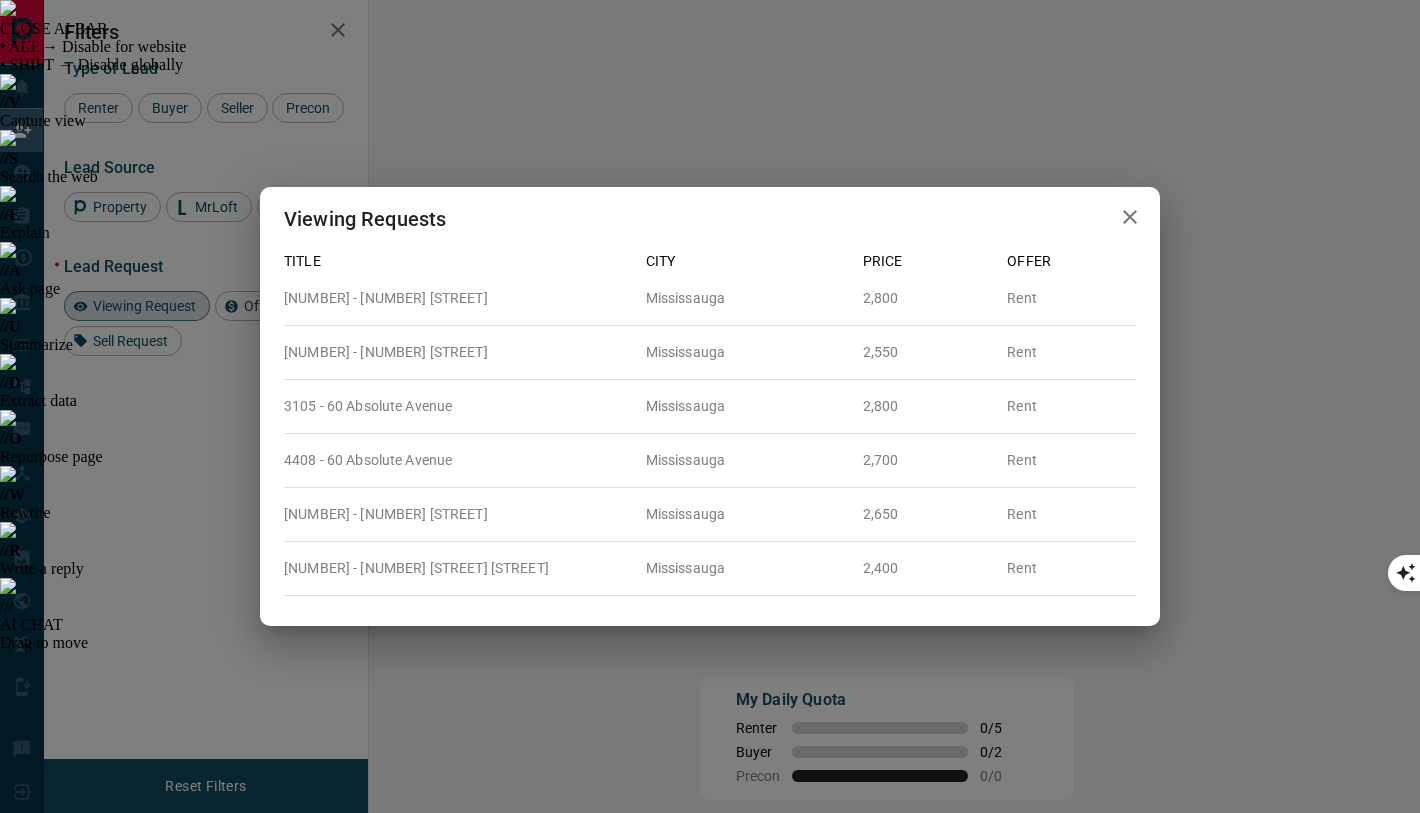 click 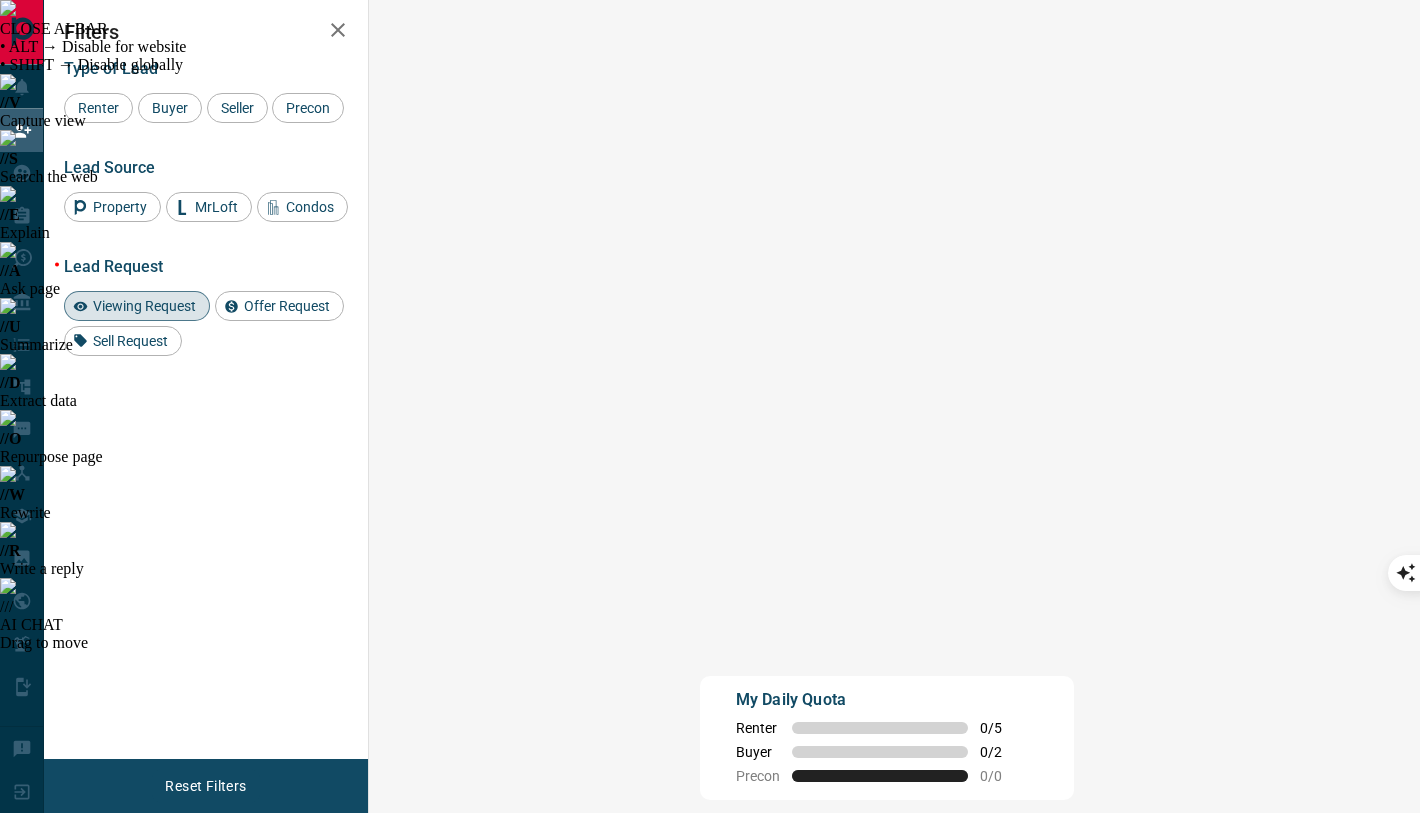 scroll, scrollTop: 0, scrollLeft: 1, axis: horizontal 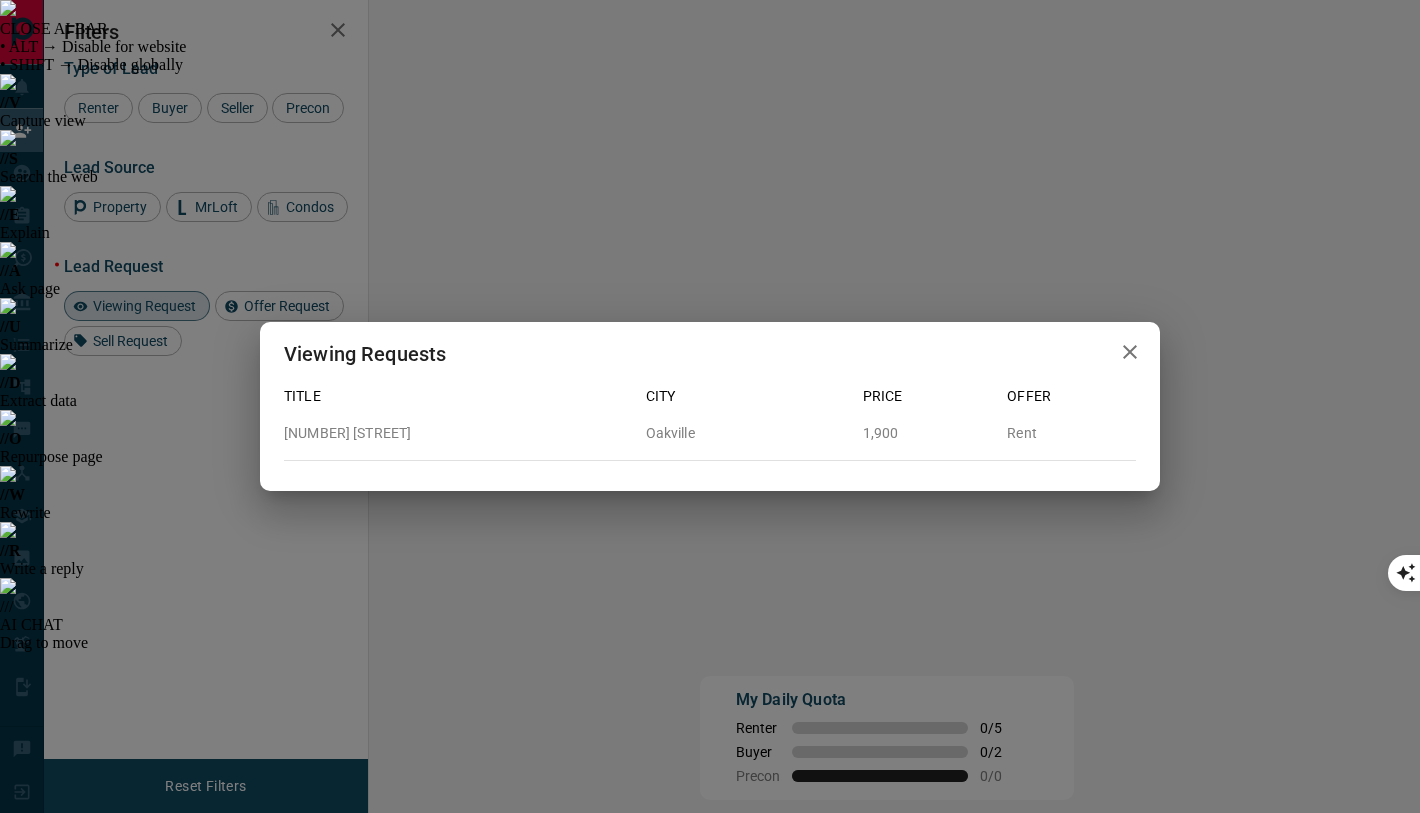 click on "Viewing Requests Title City Price Offer [NUMBER] - [NUMBER] [STREET_NAME] [CITY] [PRICE] Rent" at bounding box center (710, 406) 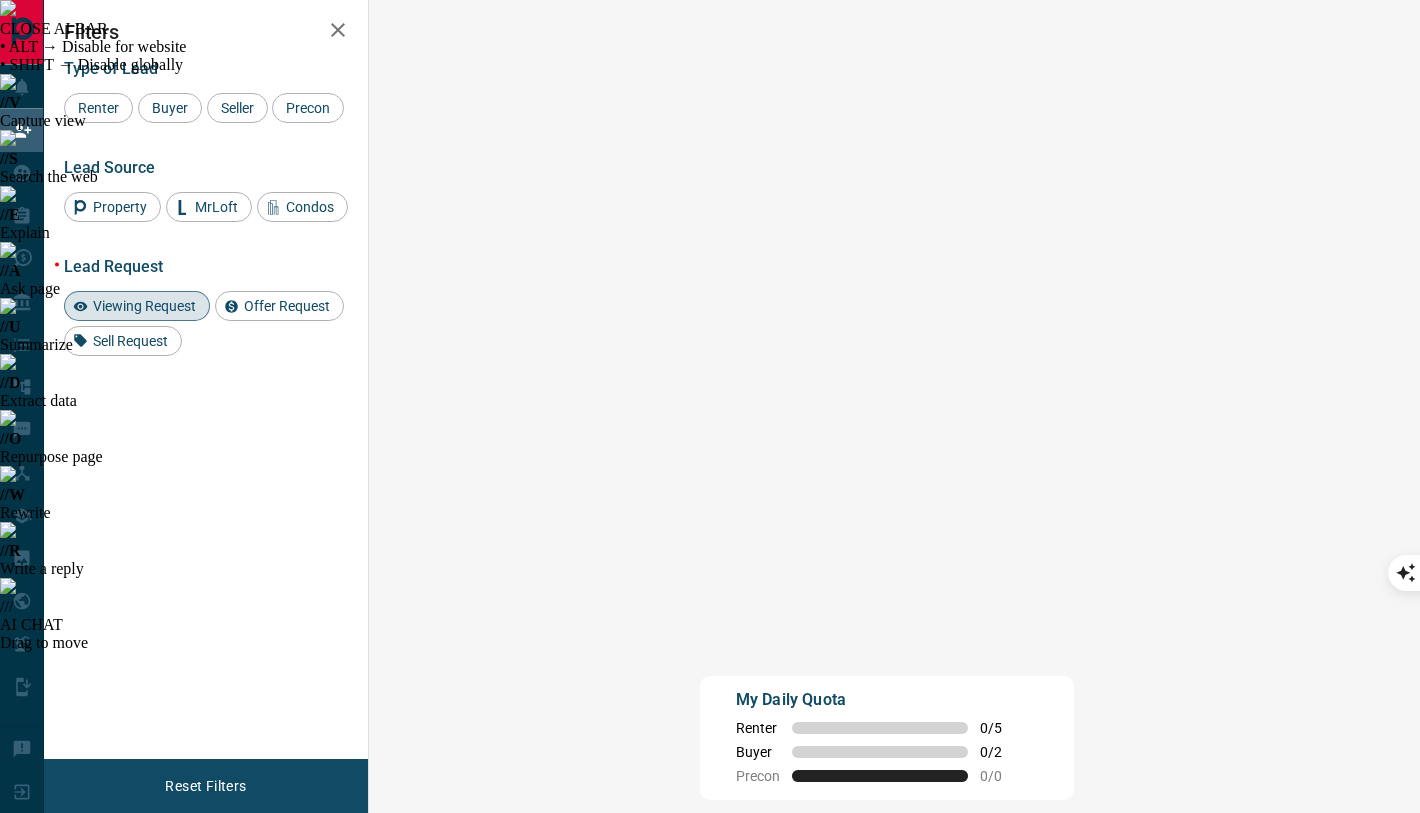 click on "Viewing Request   ( 6 )" at bounding box center [1528, 968] 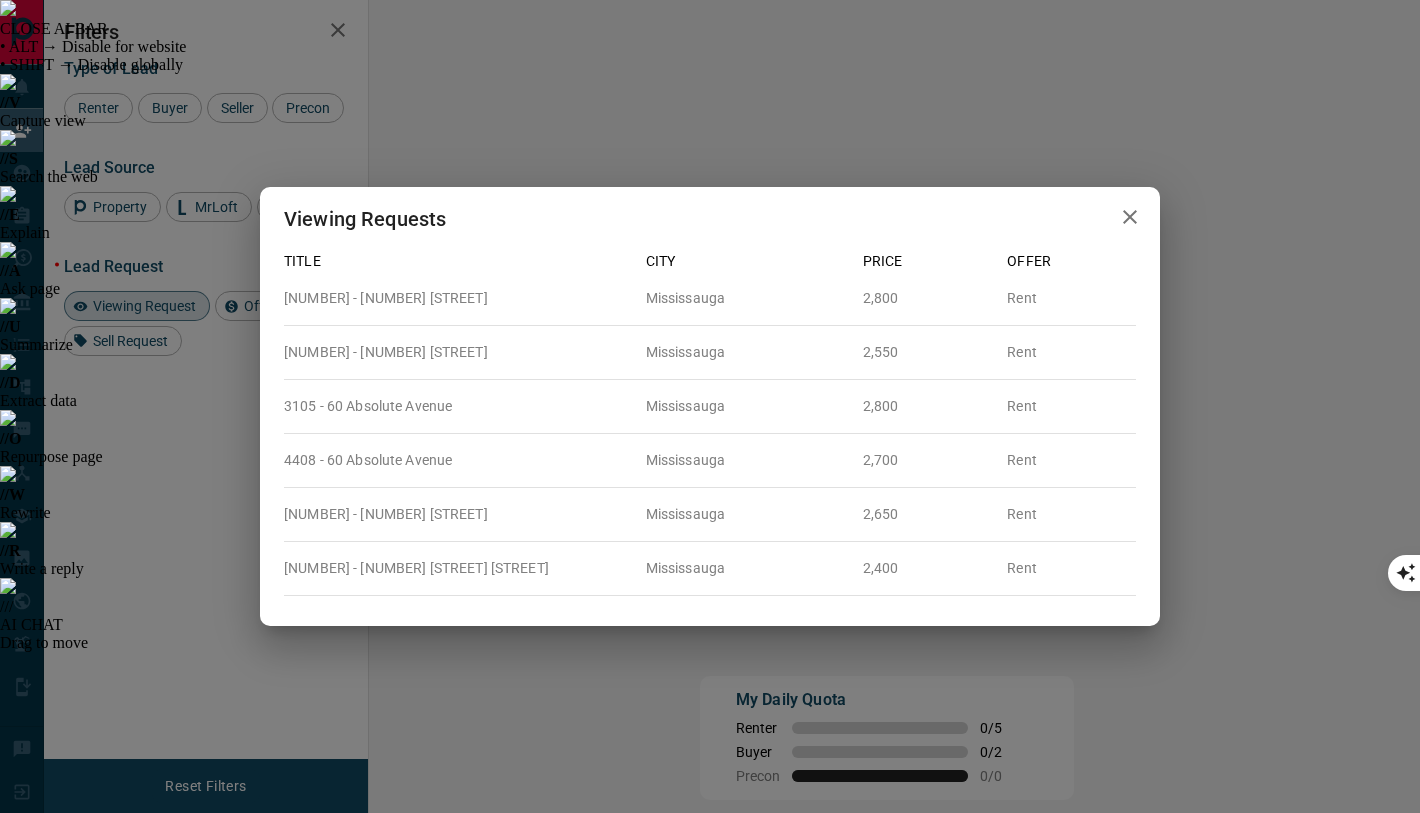 click 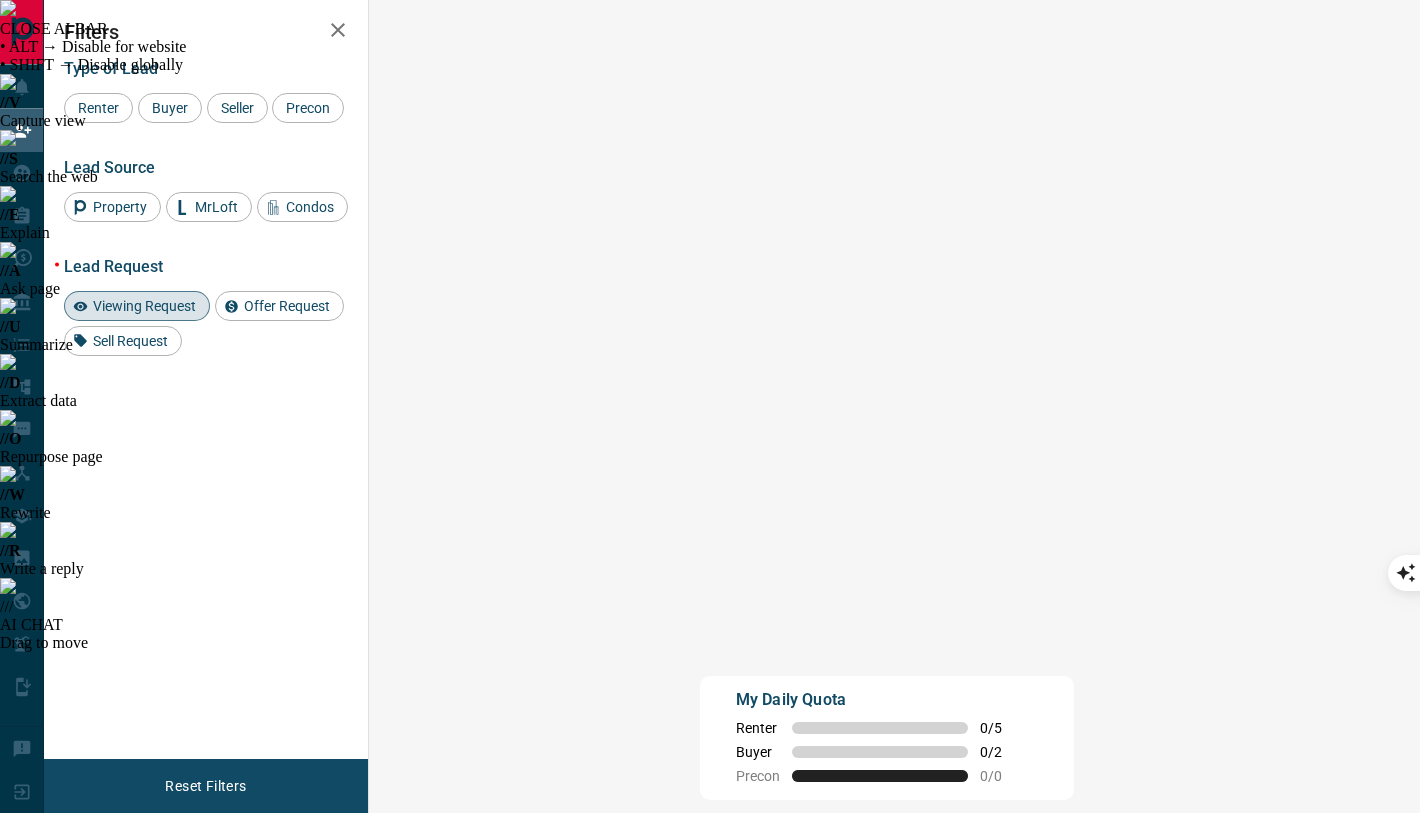 scroll, scrollTop: 186, scrollLeft: 0, axis: vertical 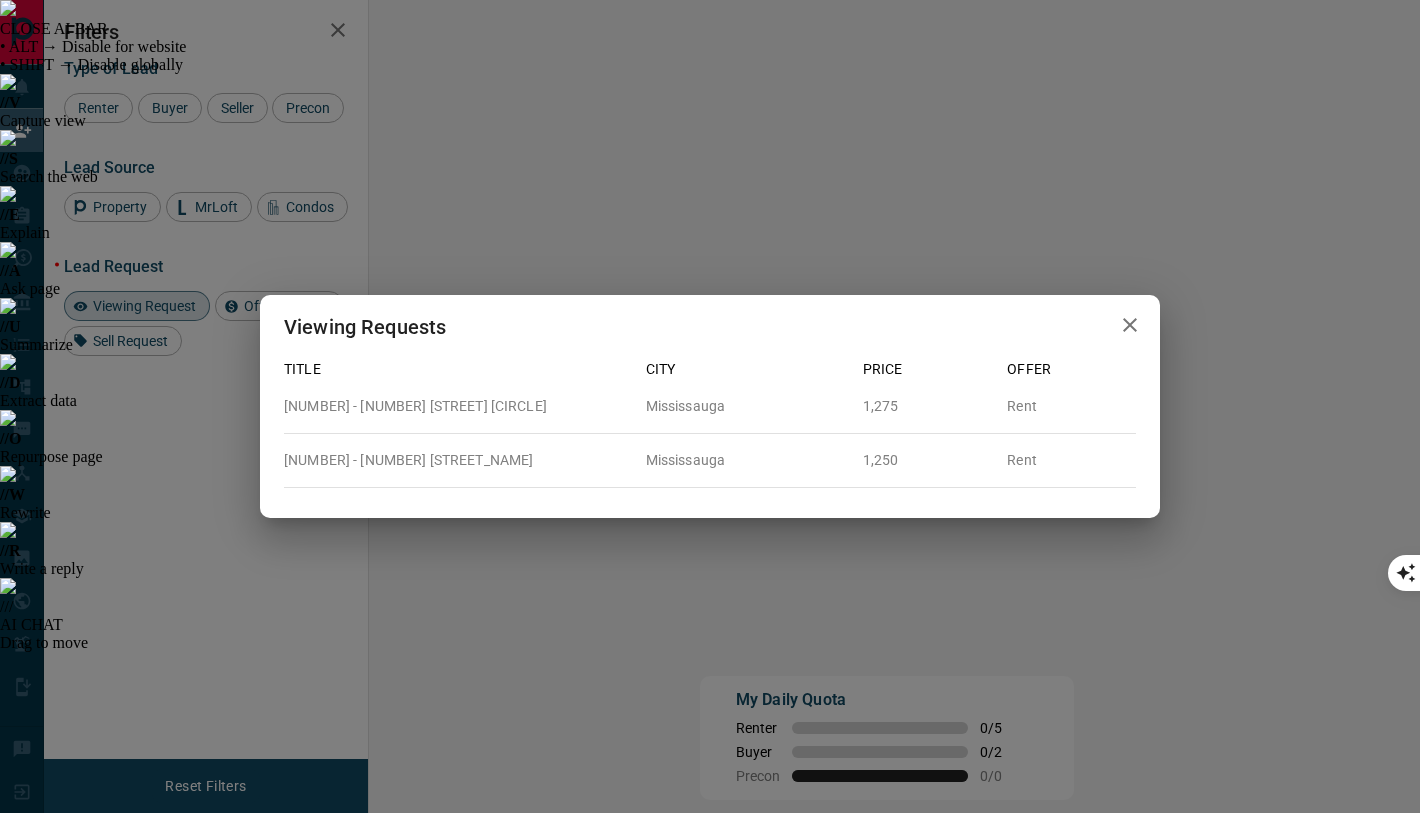 click 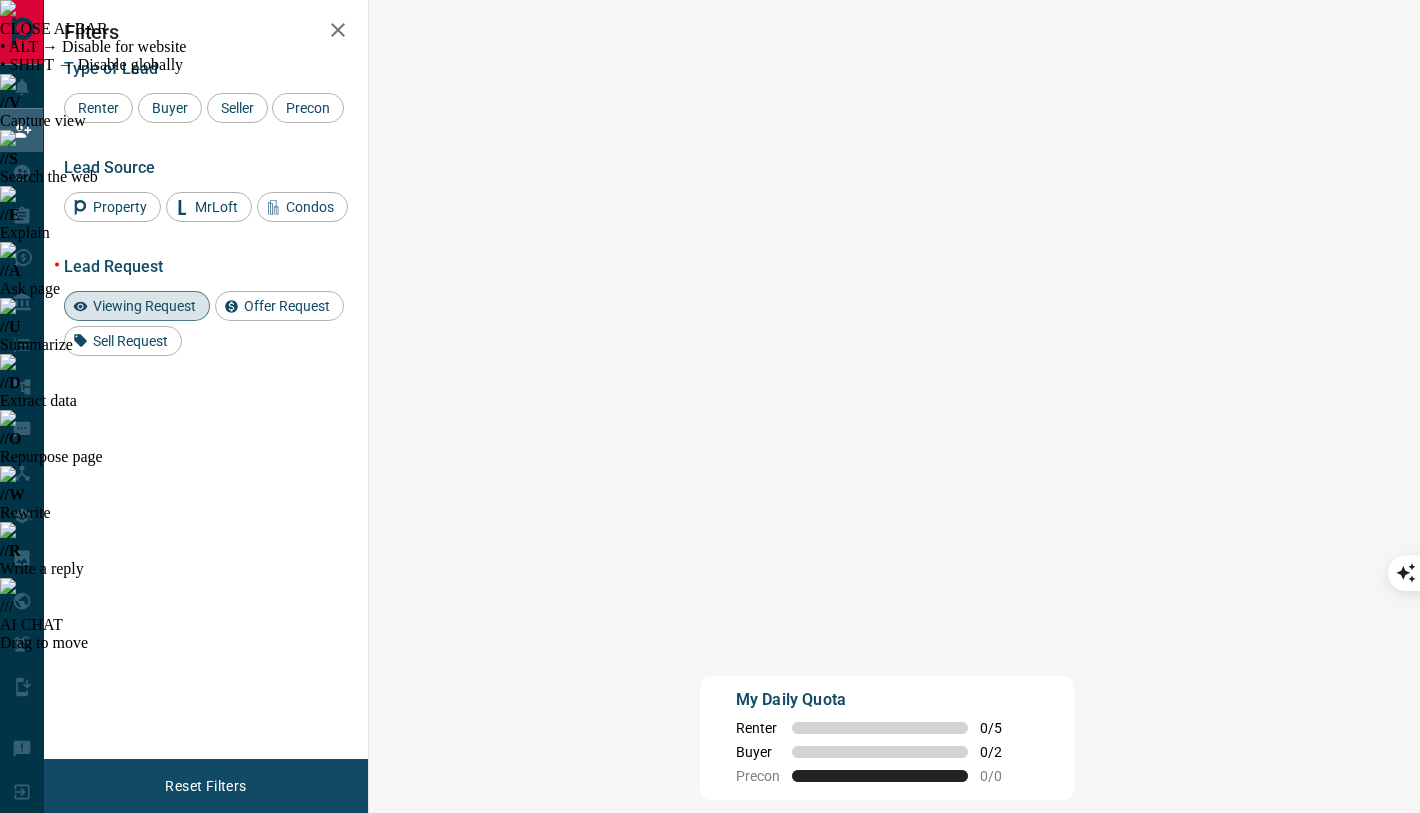scroll, scrollTop: 428, scrollLeft: 0, axis: vertical 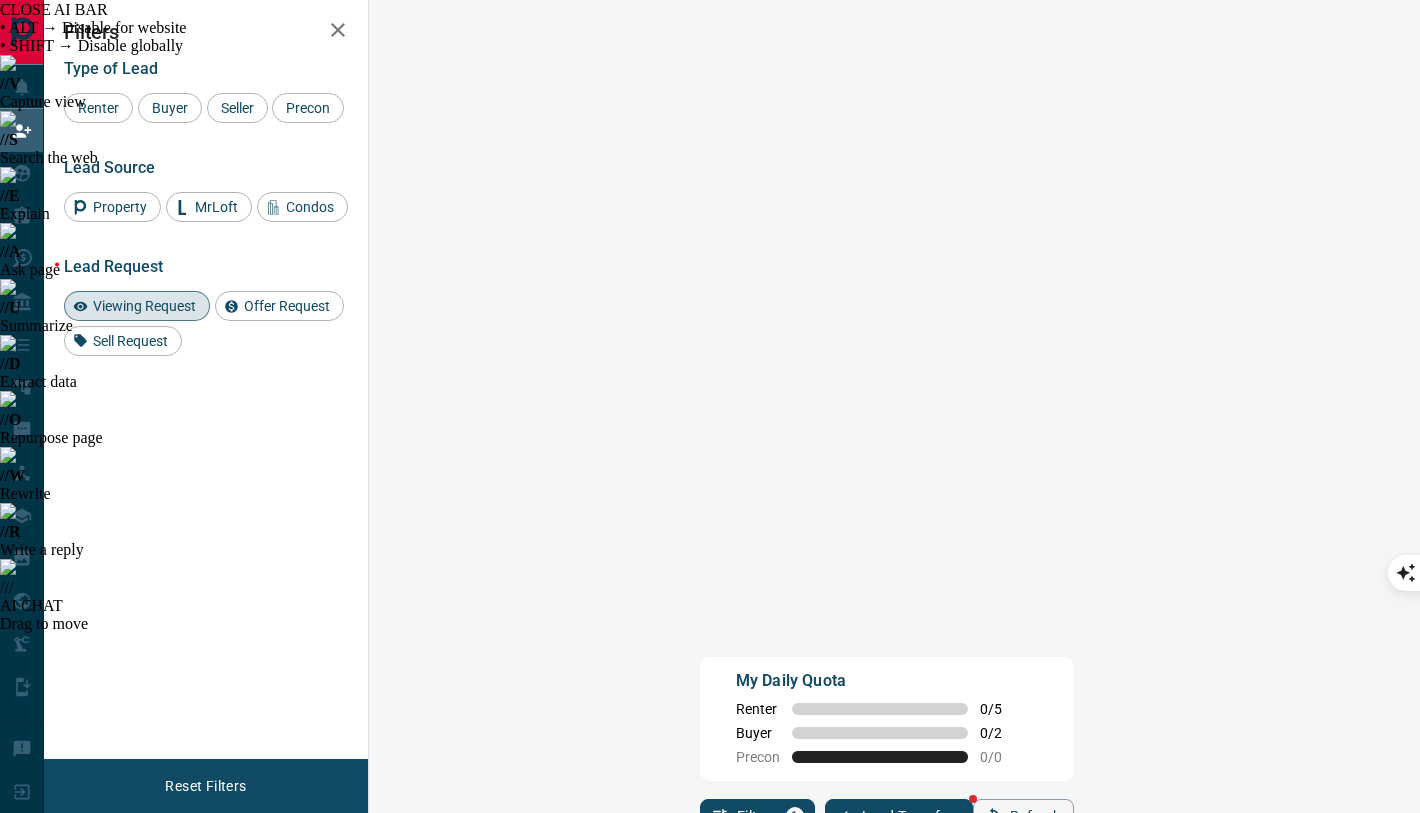 click on "Viewing Request   ( 1 )" at bounding box center [1528, 1120] 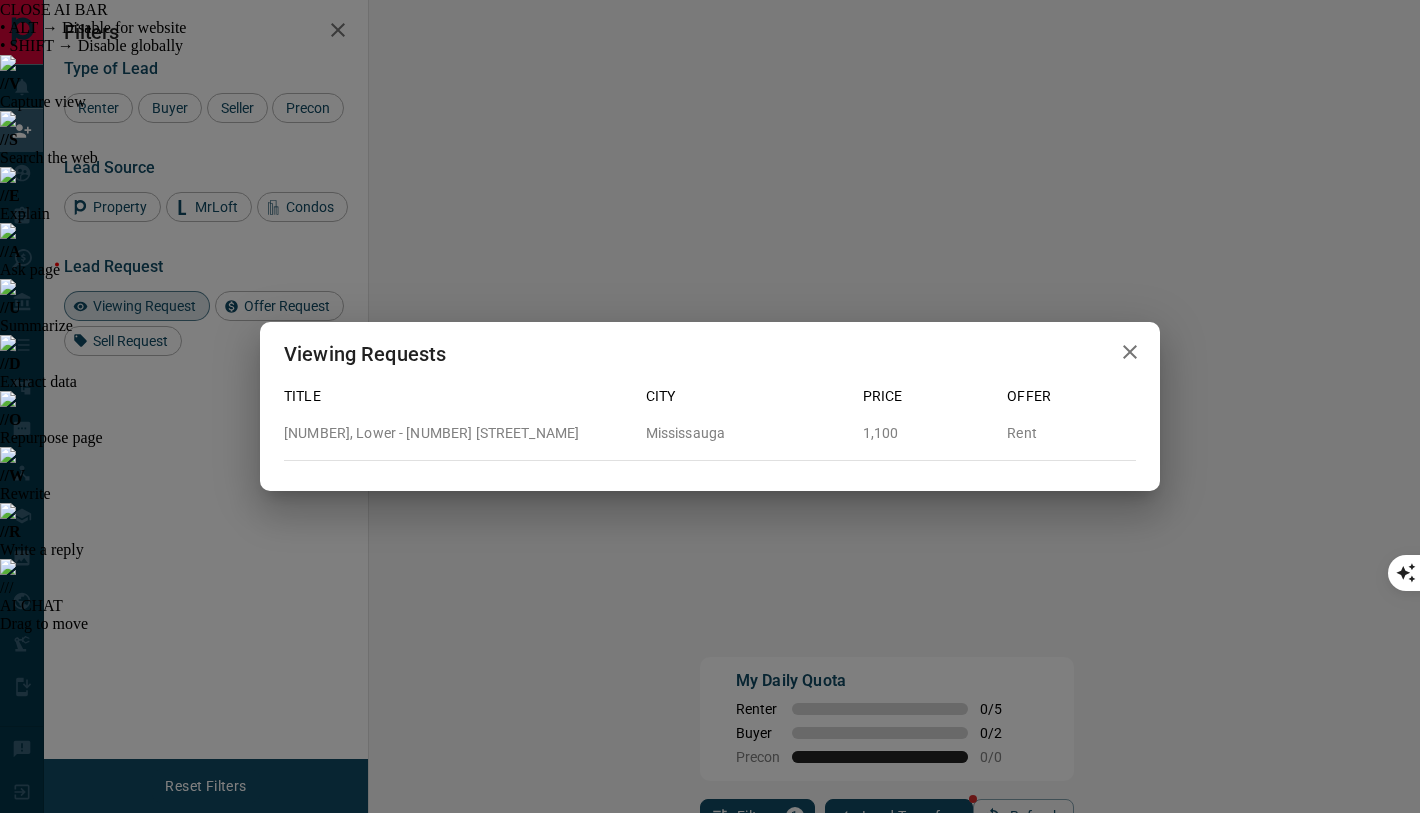 click 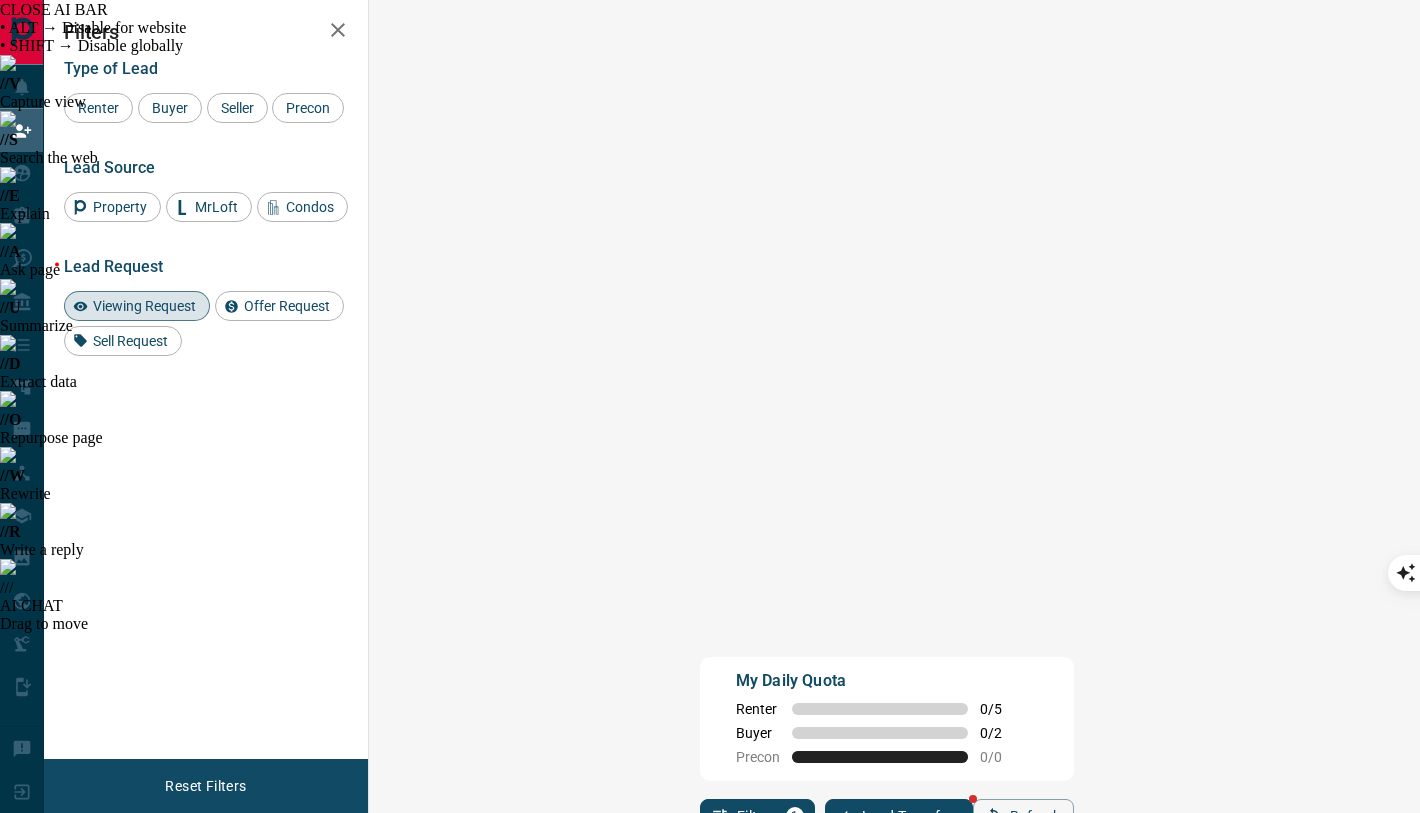 click on "Oakville" at bounding box center [1351, 1038] 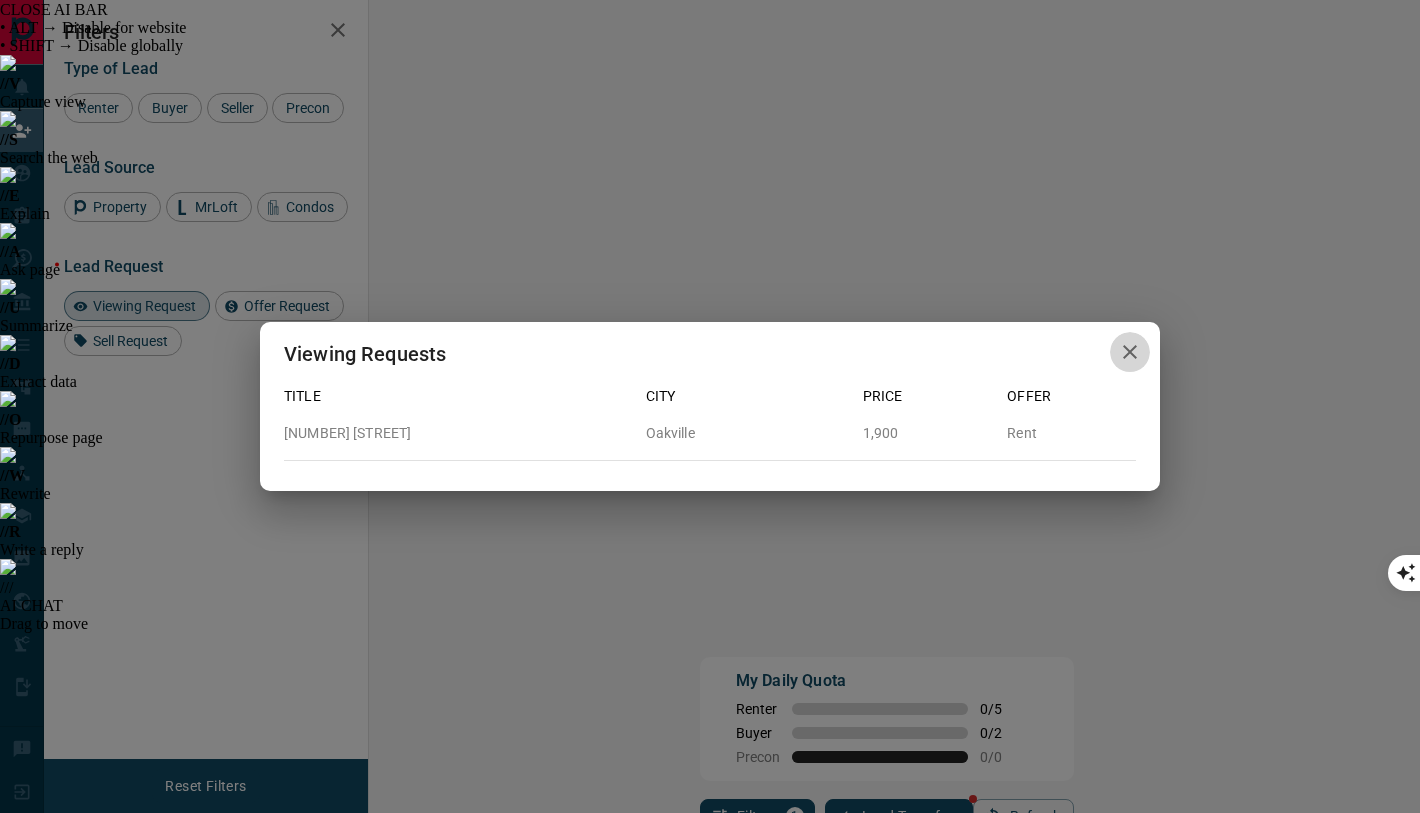 click 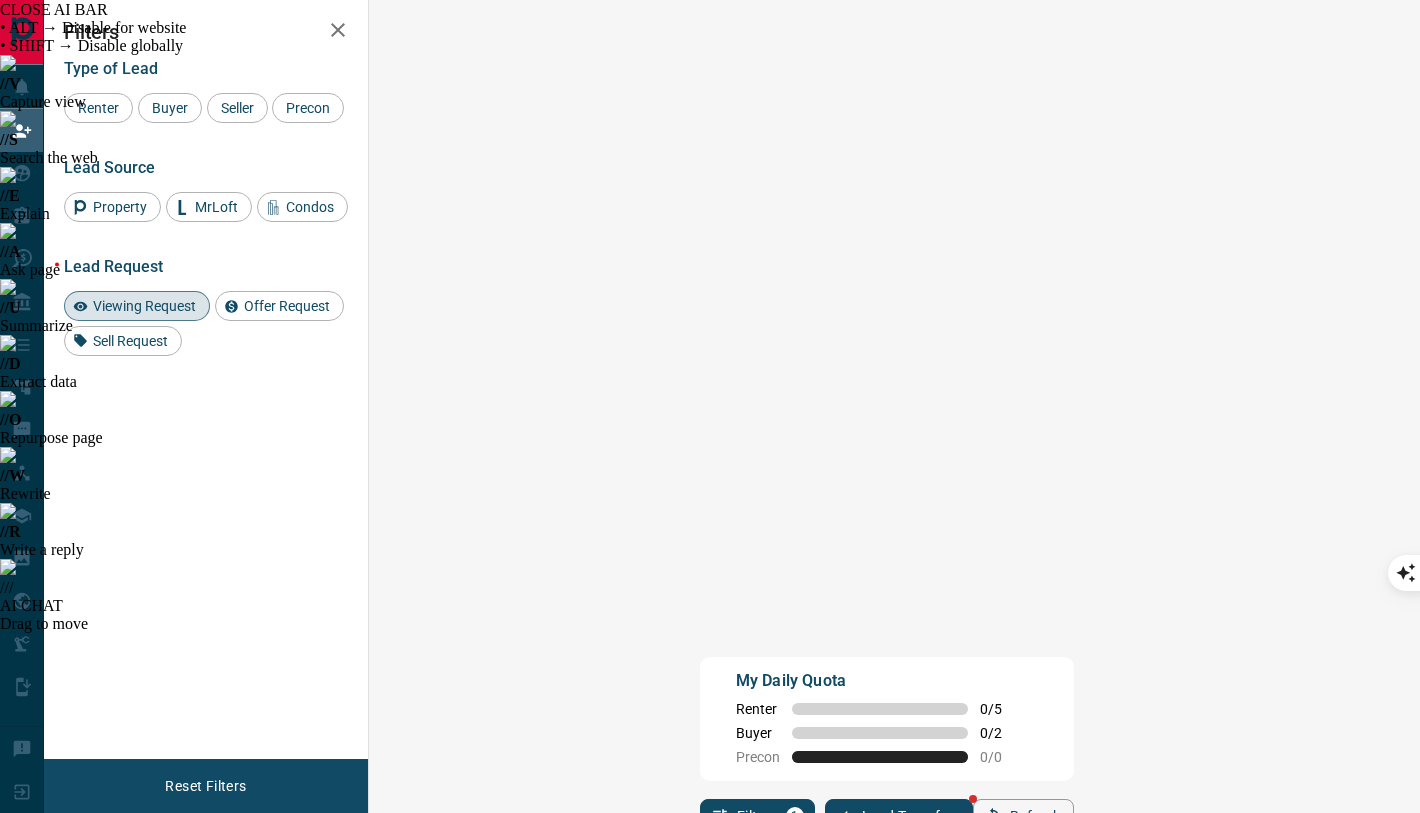 click on "Viewing Request   ( 6 )" at bounding box center (1528, 949) 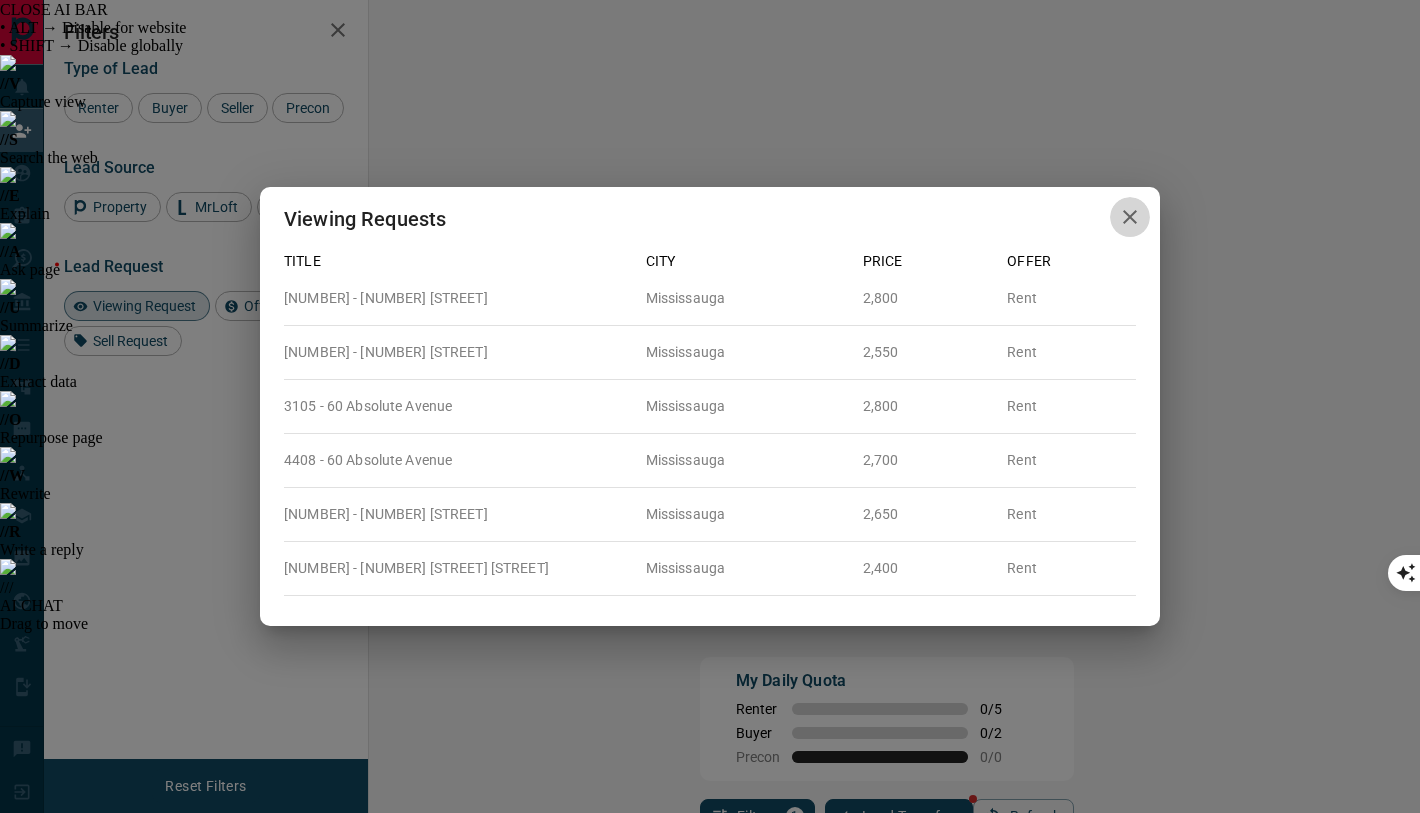 click 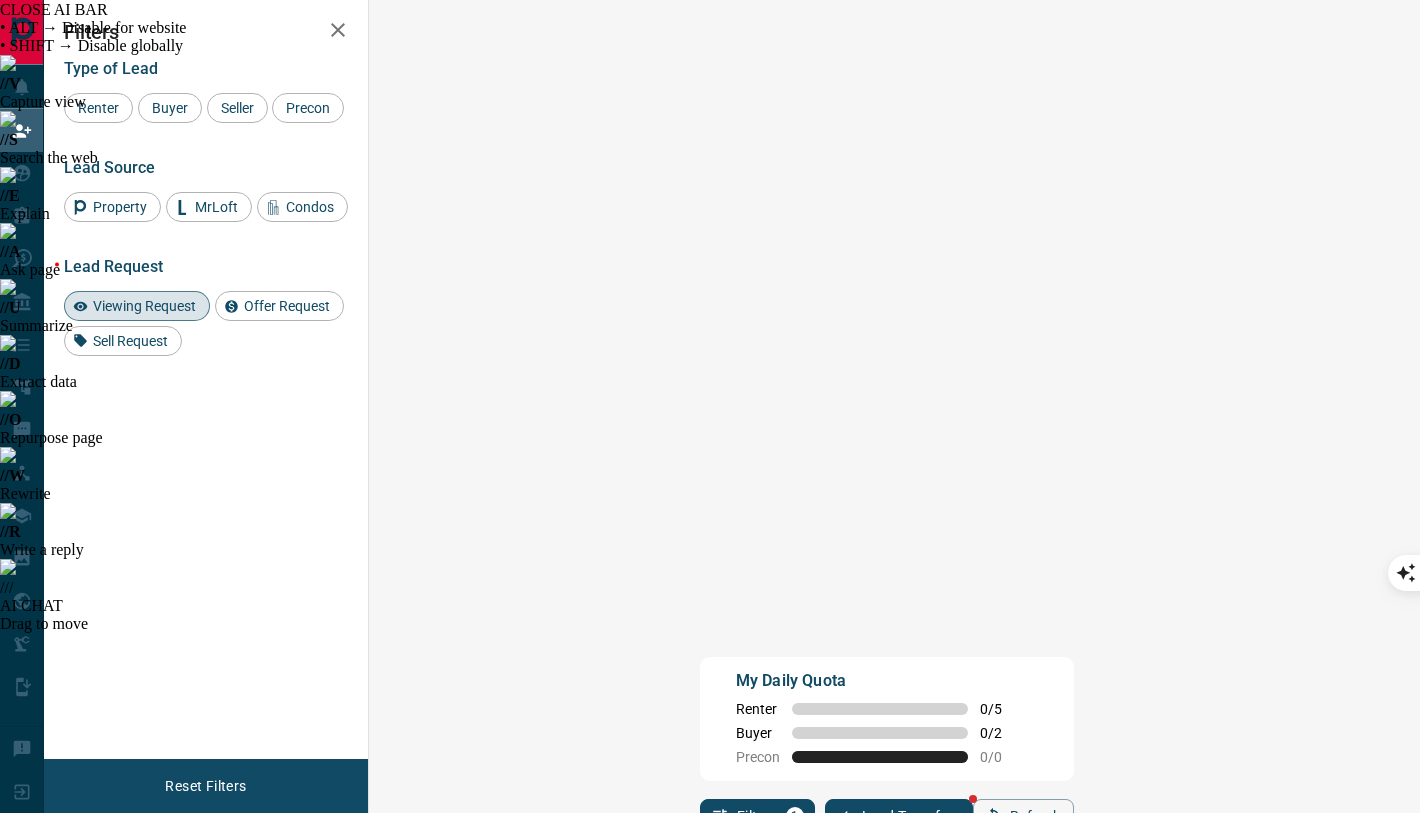 click on "Claim" at bounding box center [1664, 949] 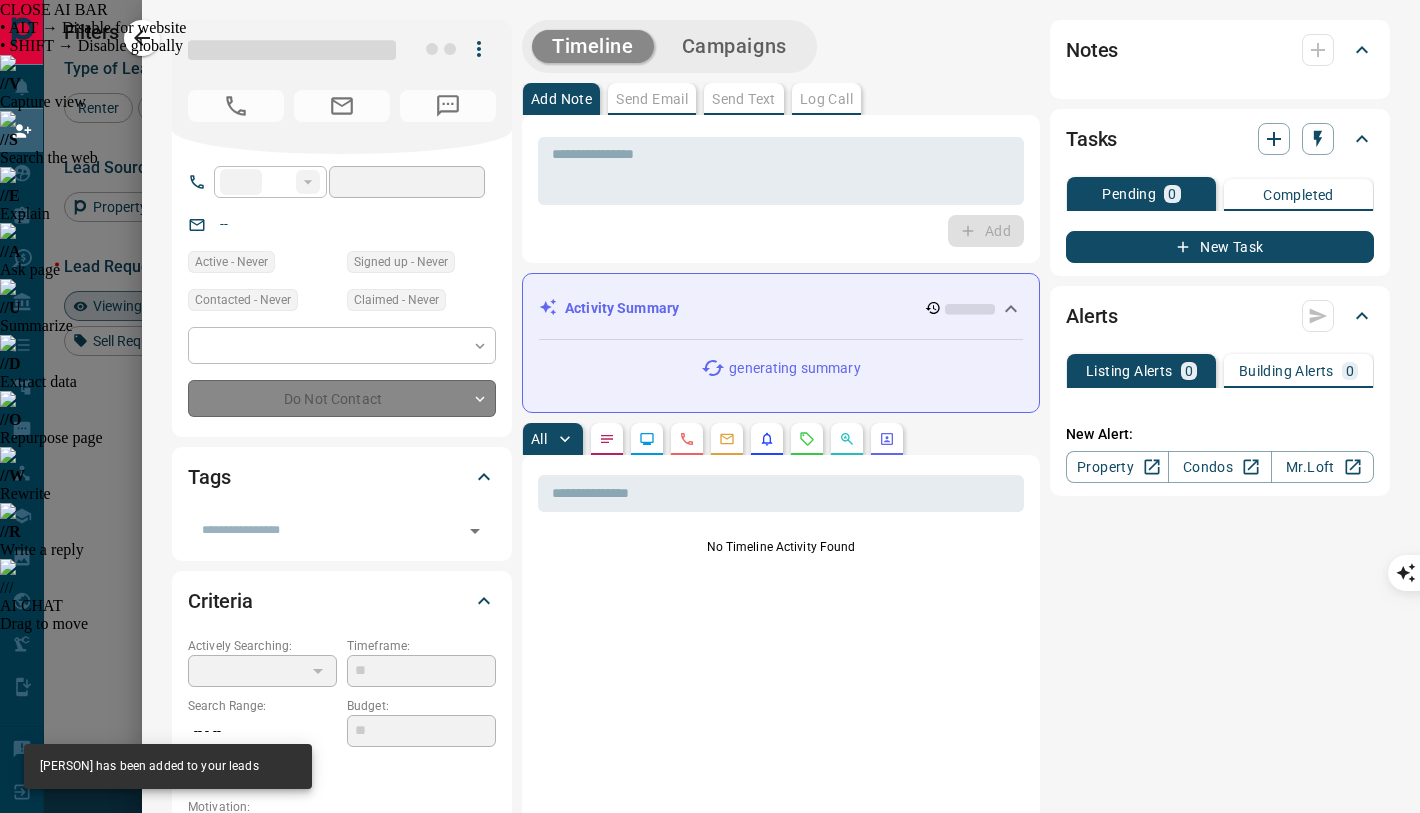 type on "**" 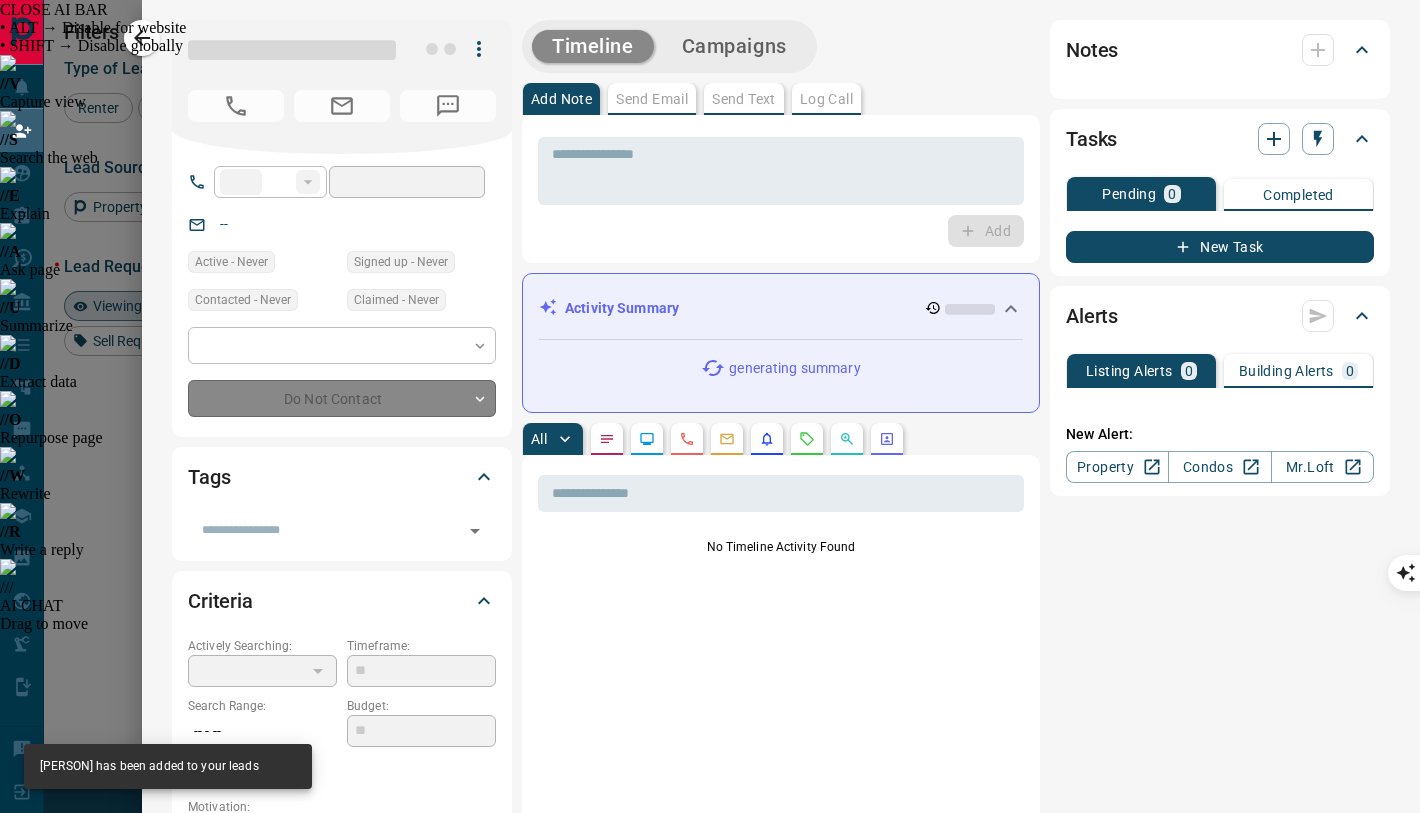 type on "**********" 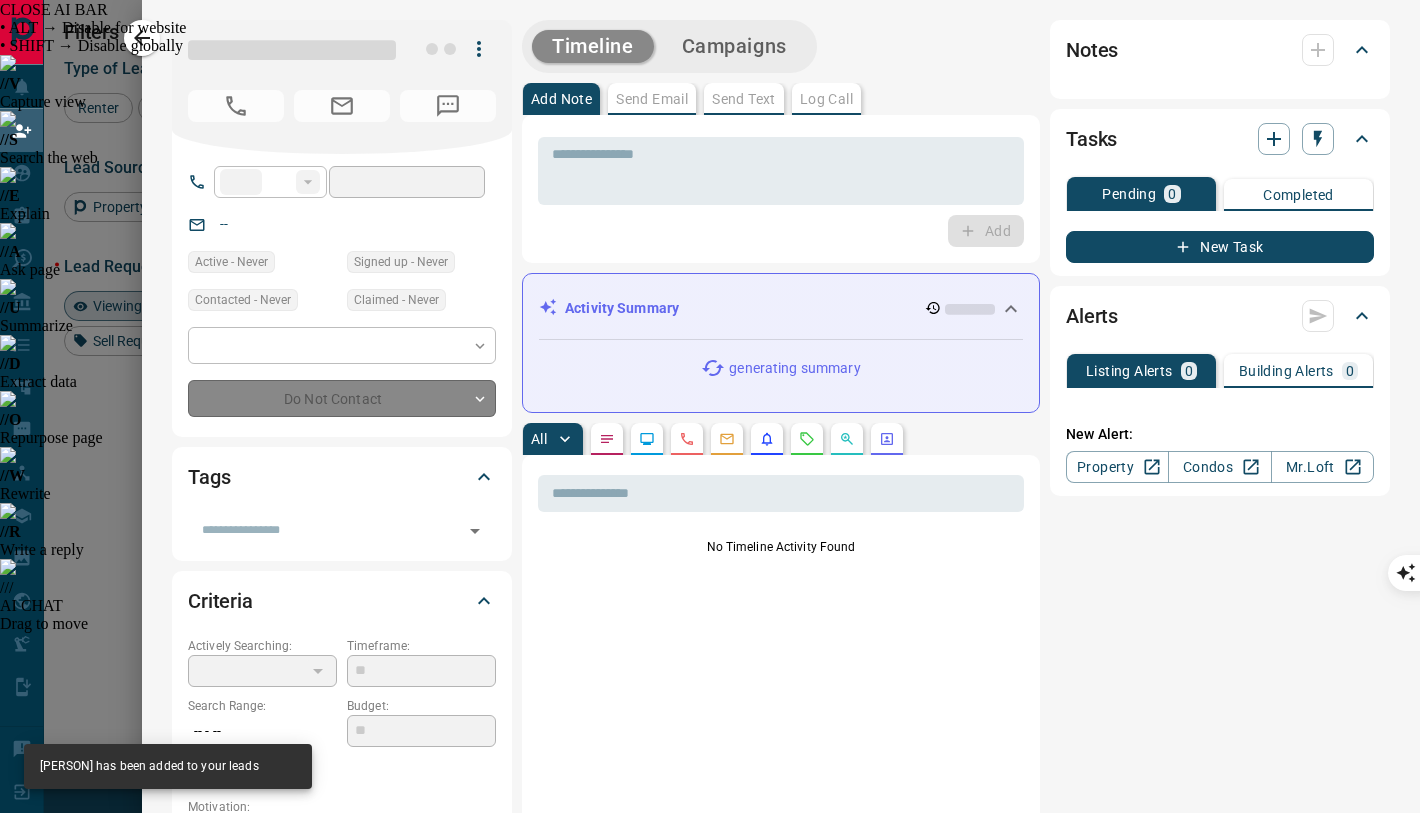 type on "**" 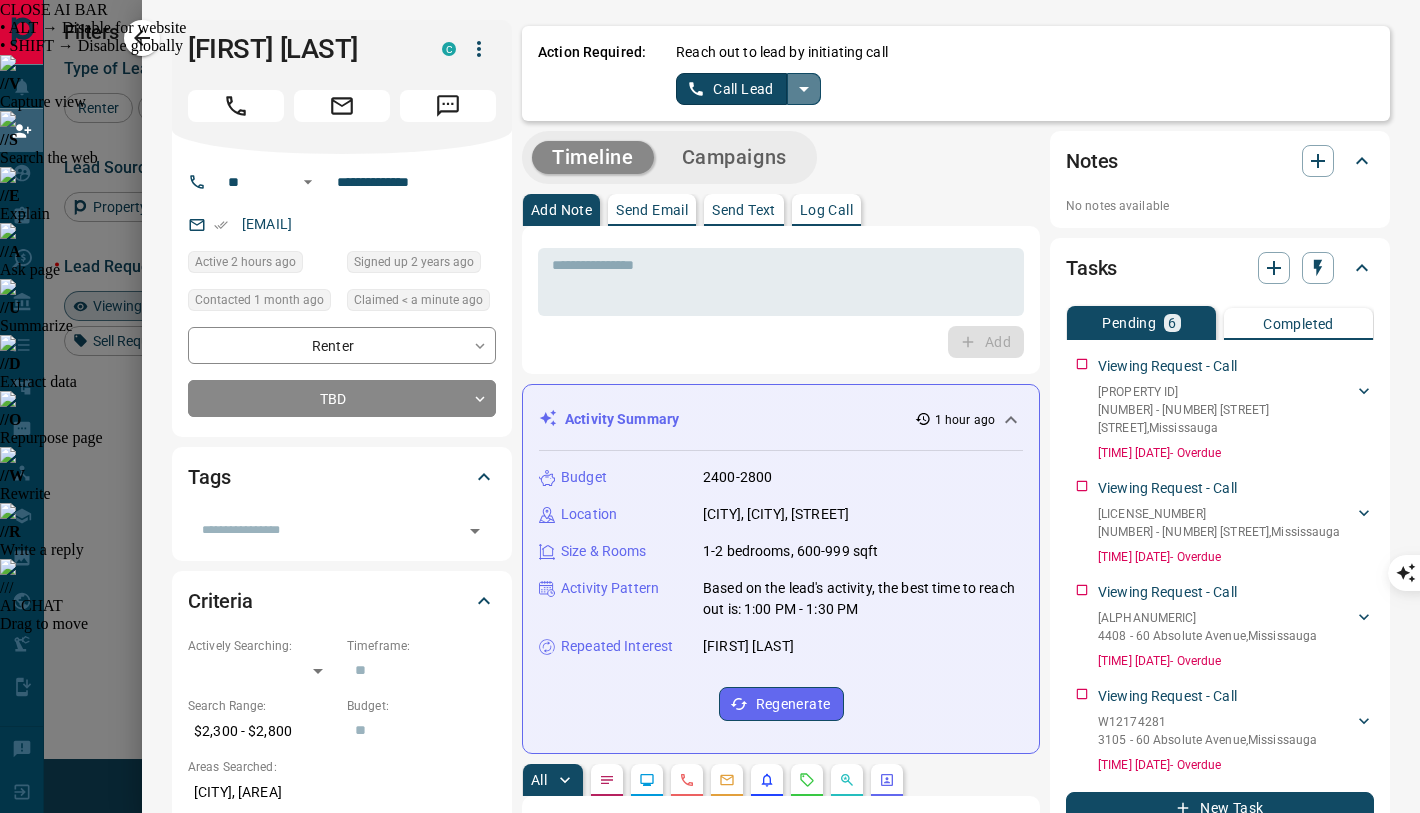 click 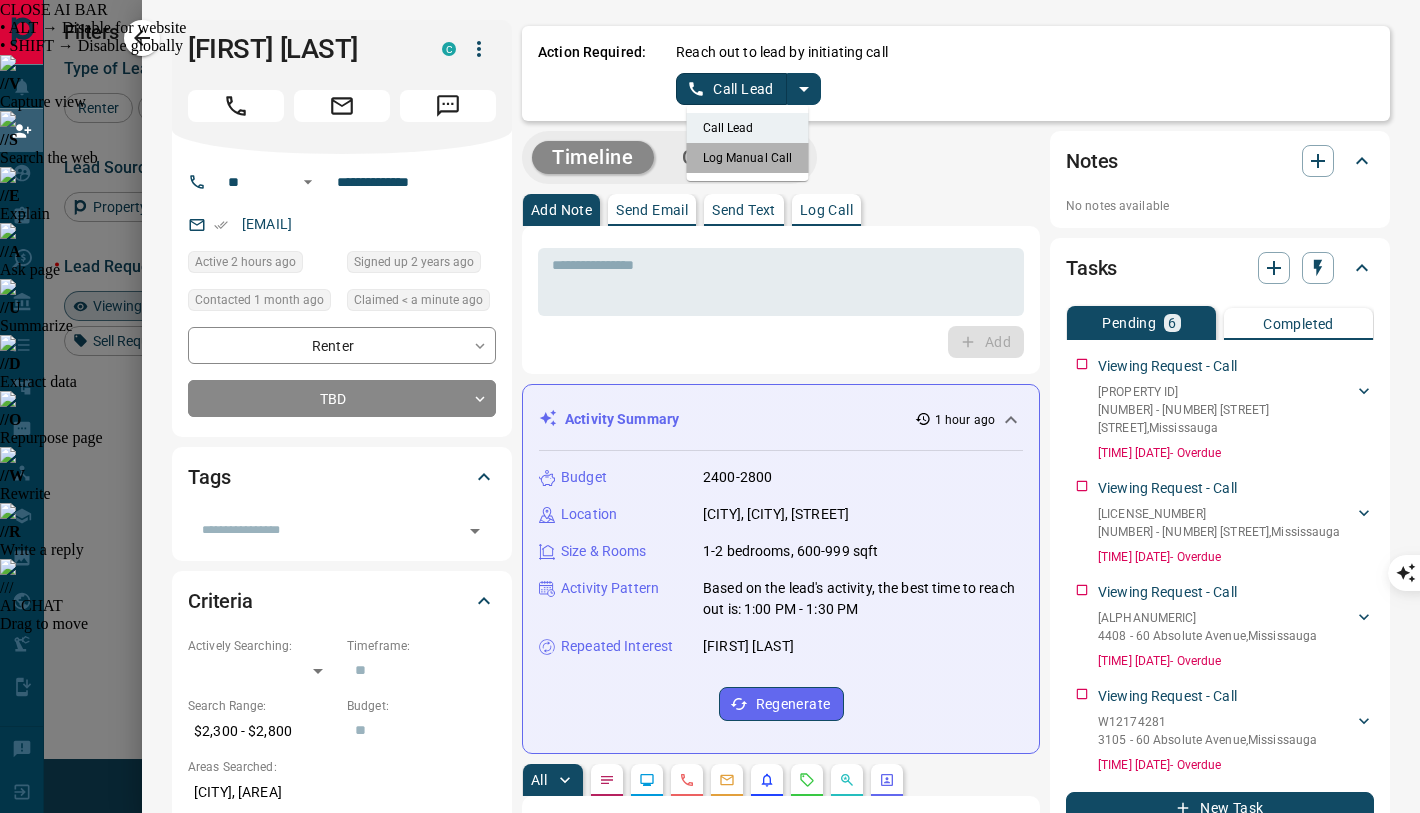 click on "Log Manual Call" at bounding box center [748, 158] 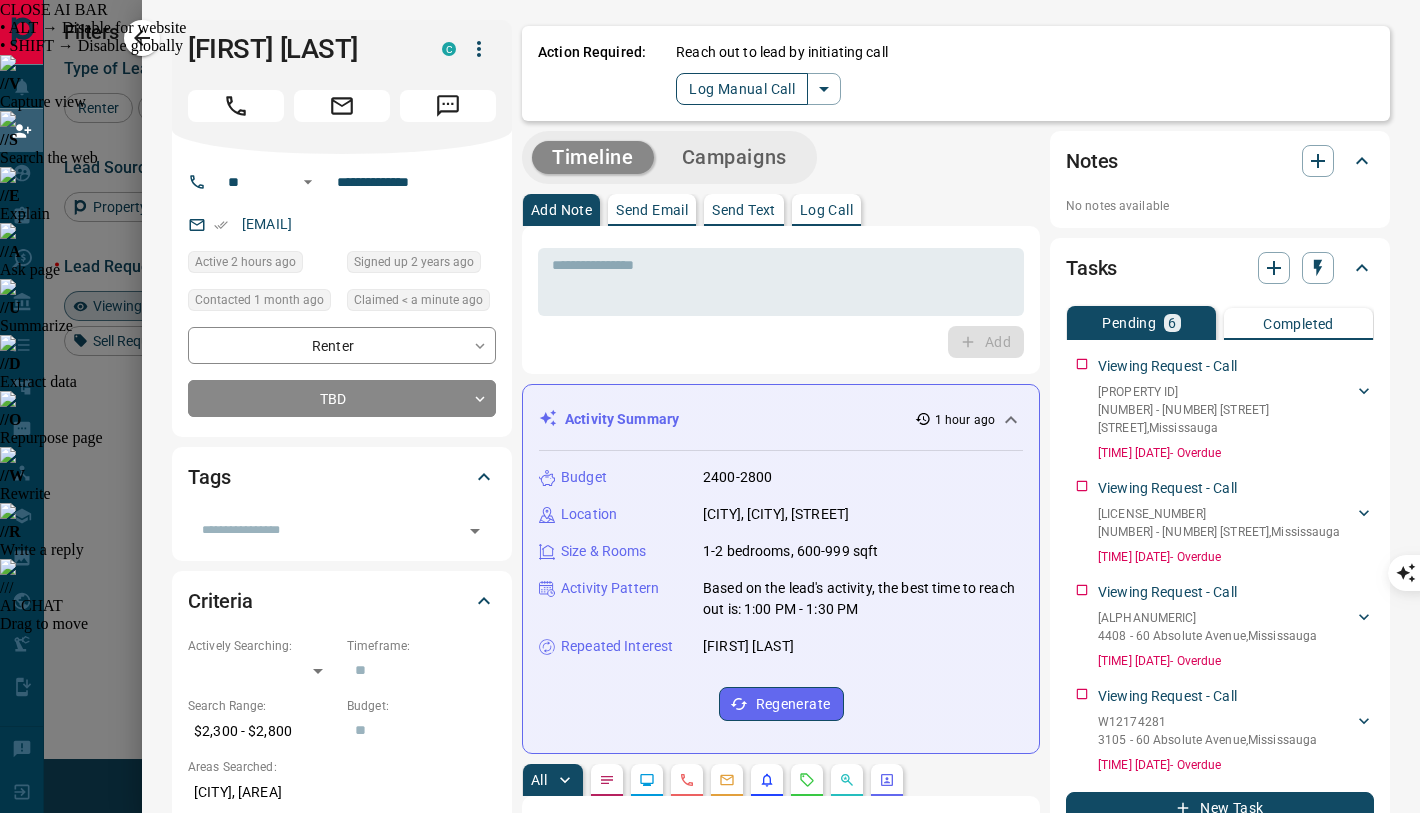 click on "Log Manual Call" at bounding box center (742, 89) 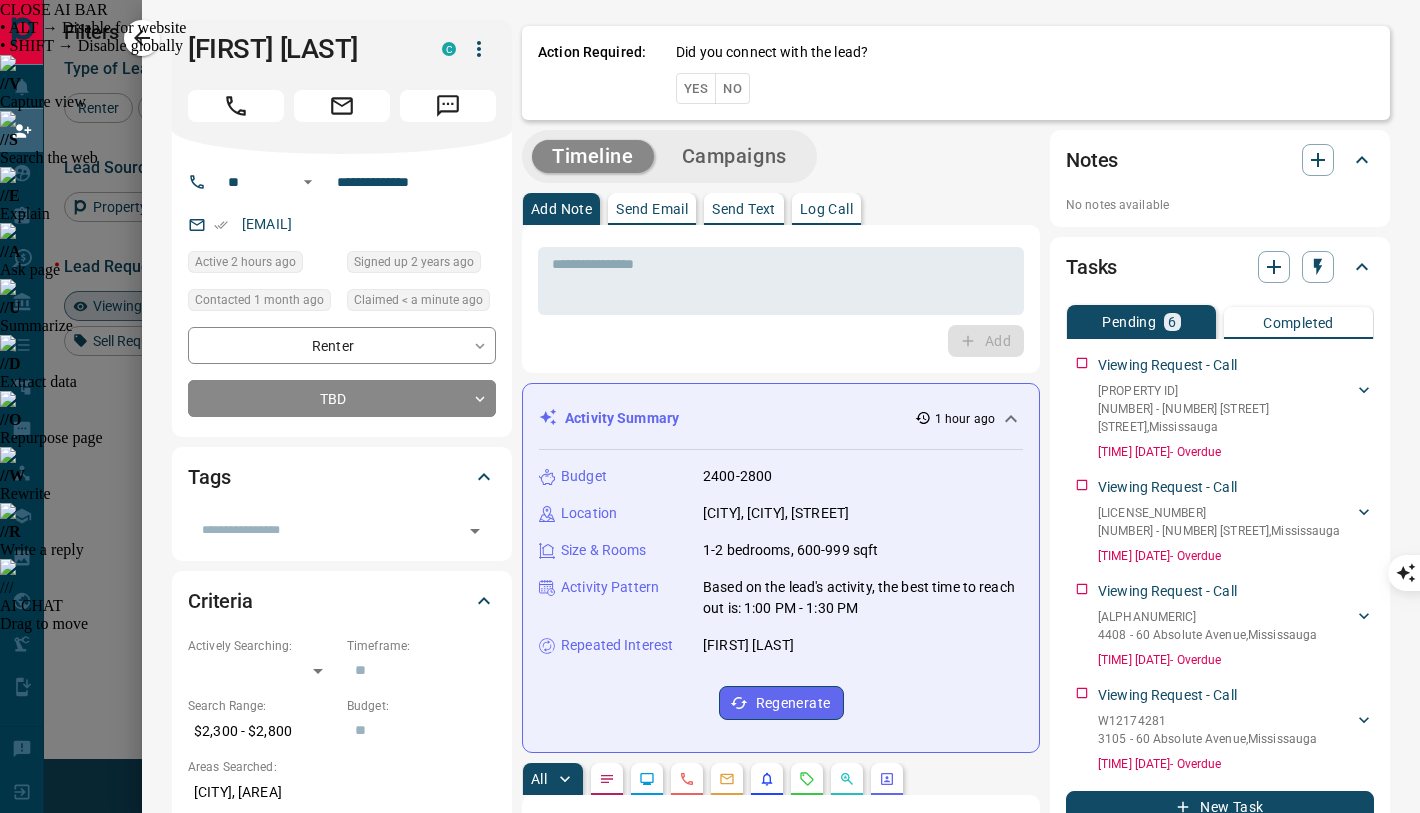 click on "Yes" at bounding box center (696, 88) 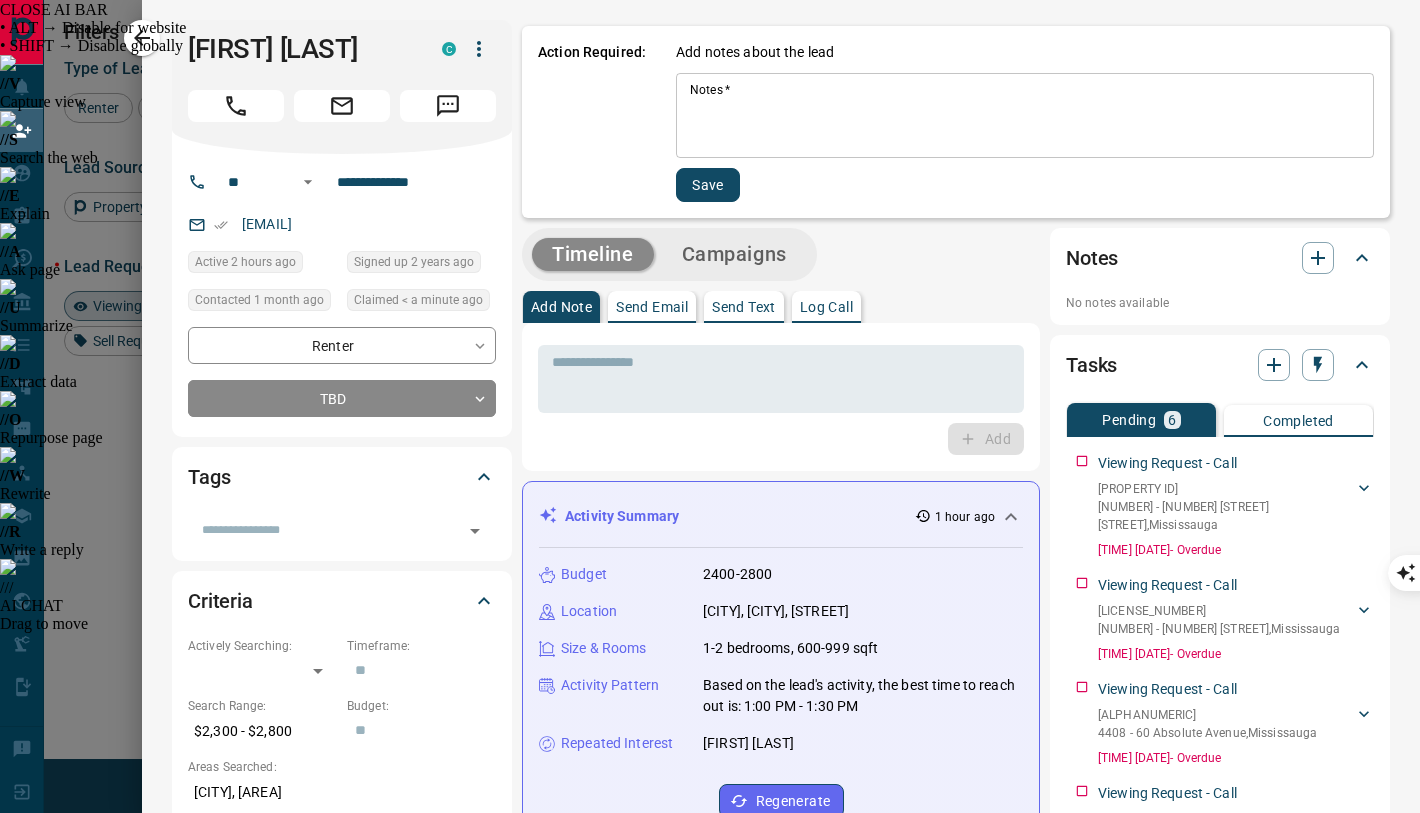 click on "Notes   *" at bounding box center (1025, 116) 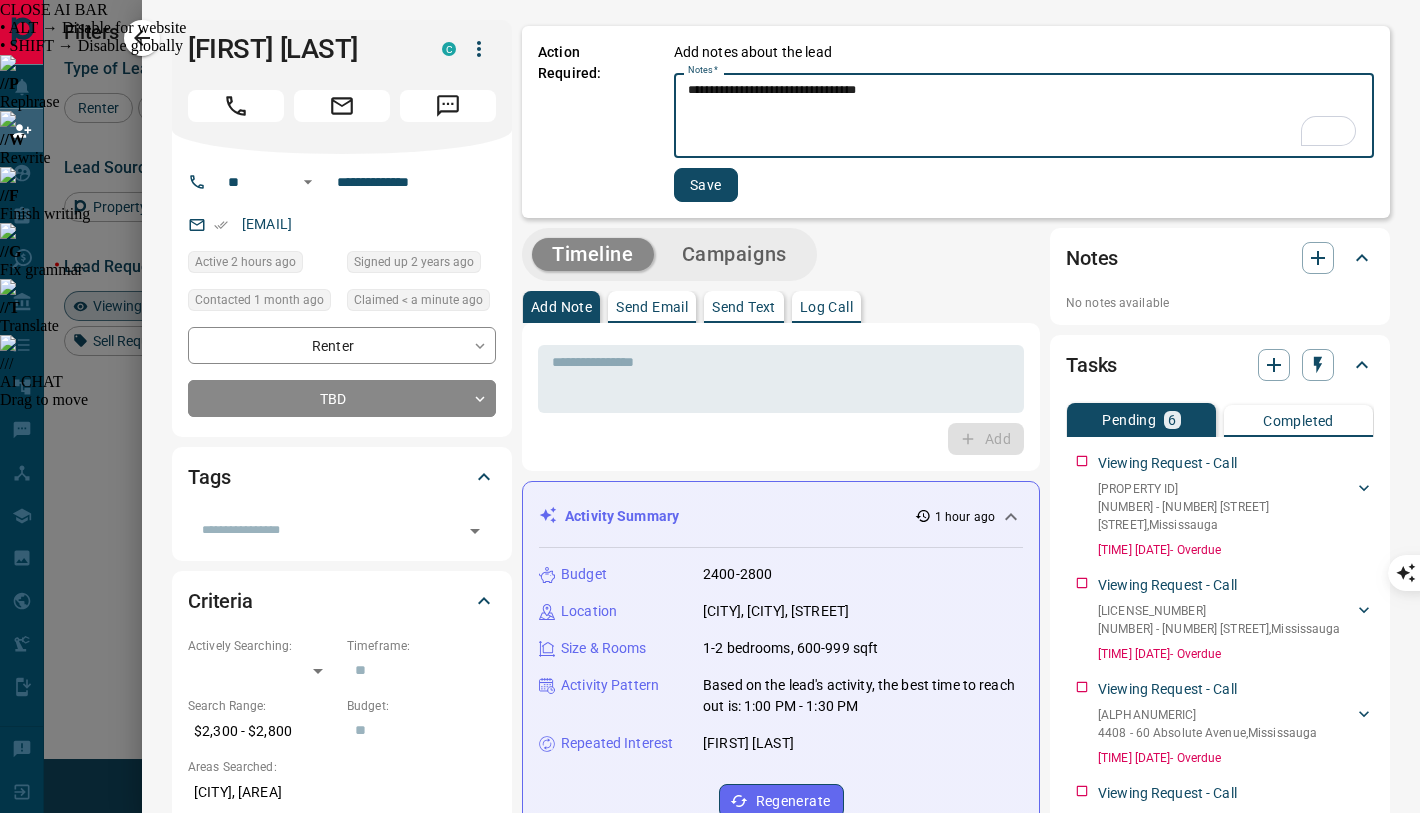 type on "**********" 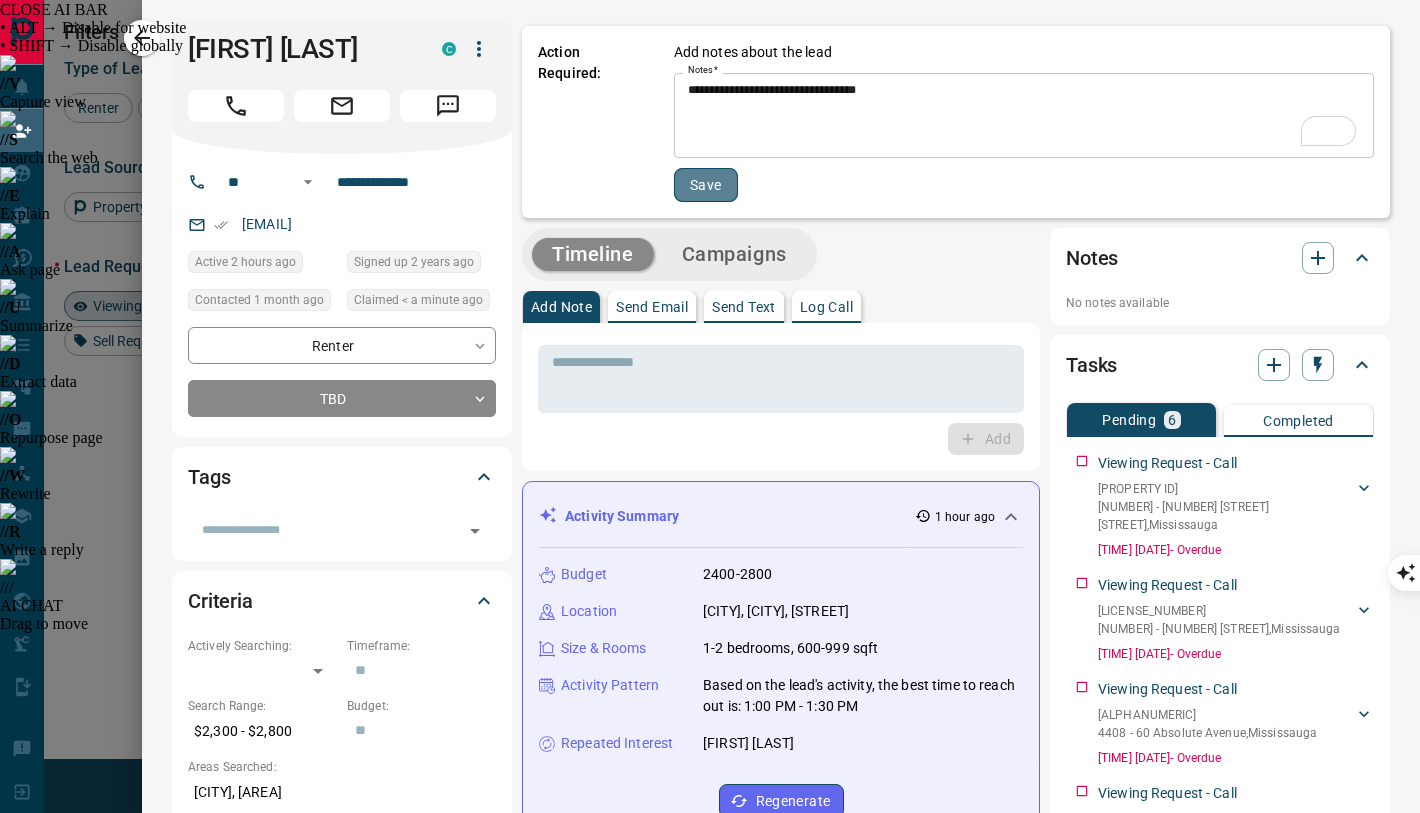 click on "Save" at bounding box center (706, 185) 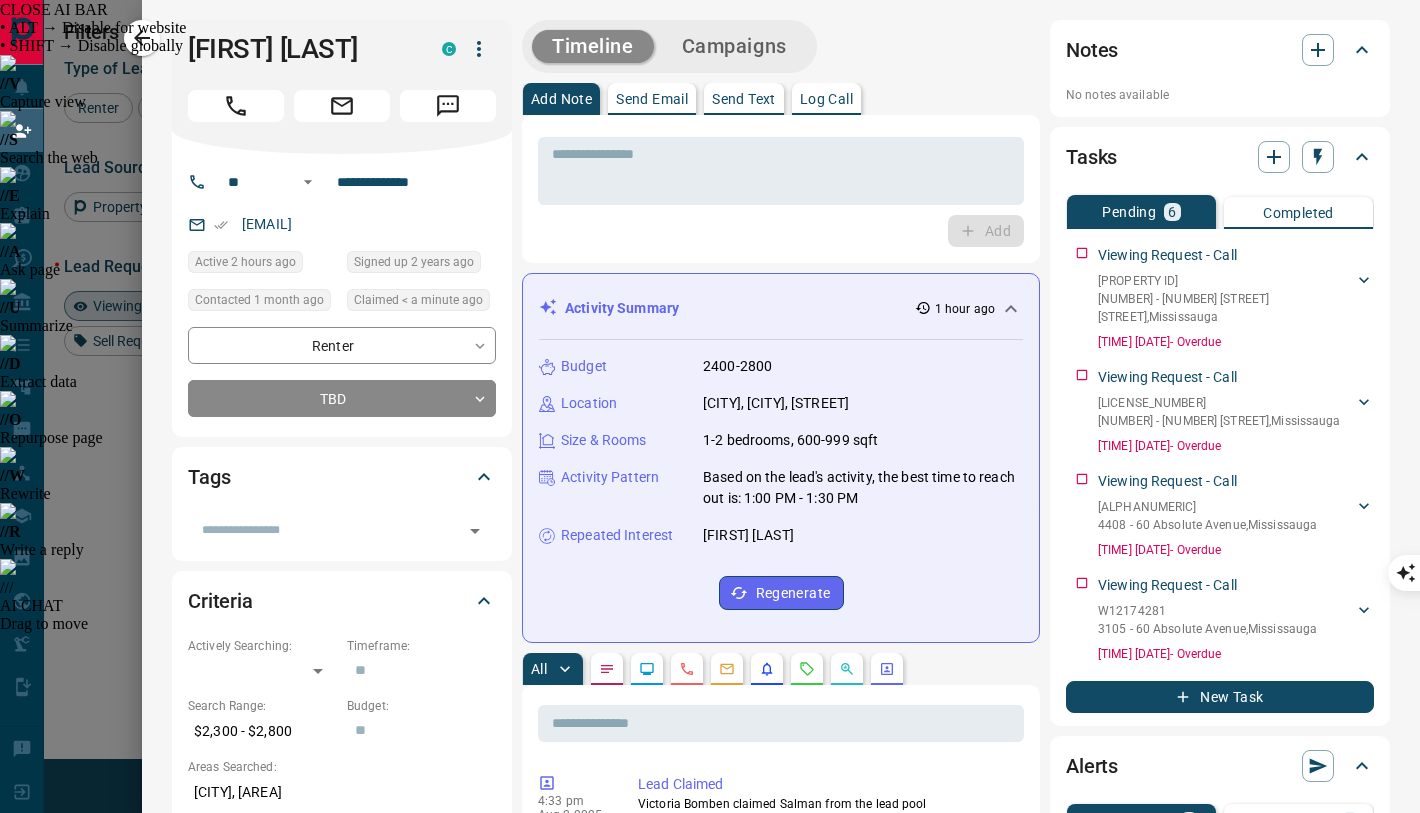 click on "Send Text" at bounding box center [744, 99] 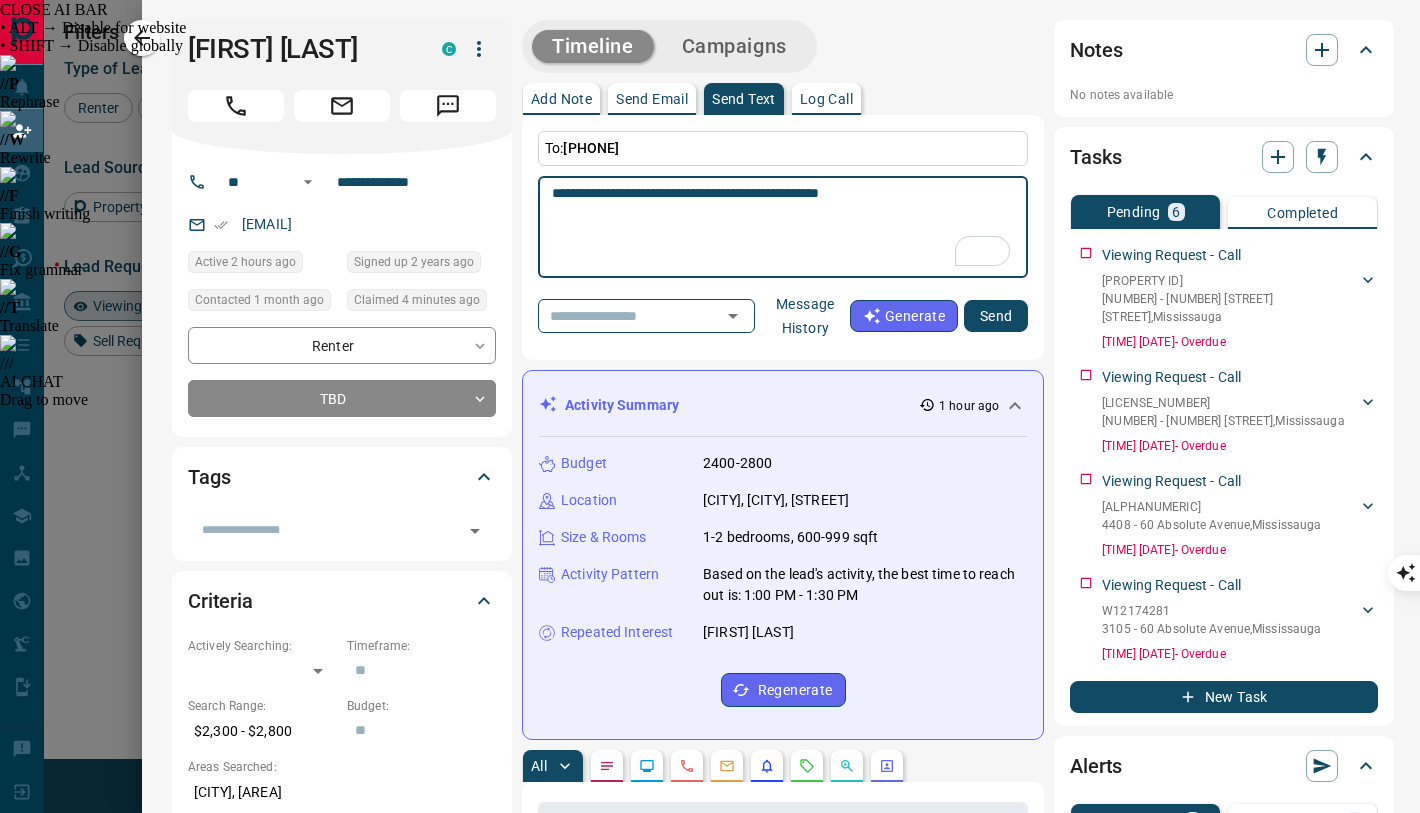 scroll, scrollTop: 0, scrollLeft: 1, axis: horizontal 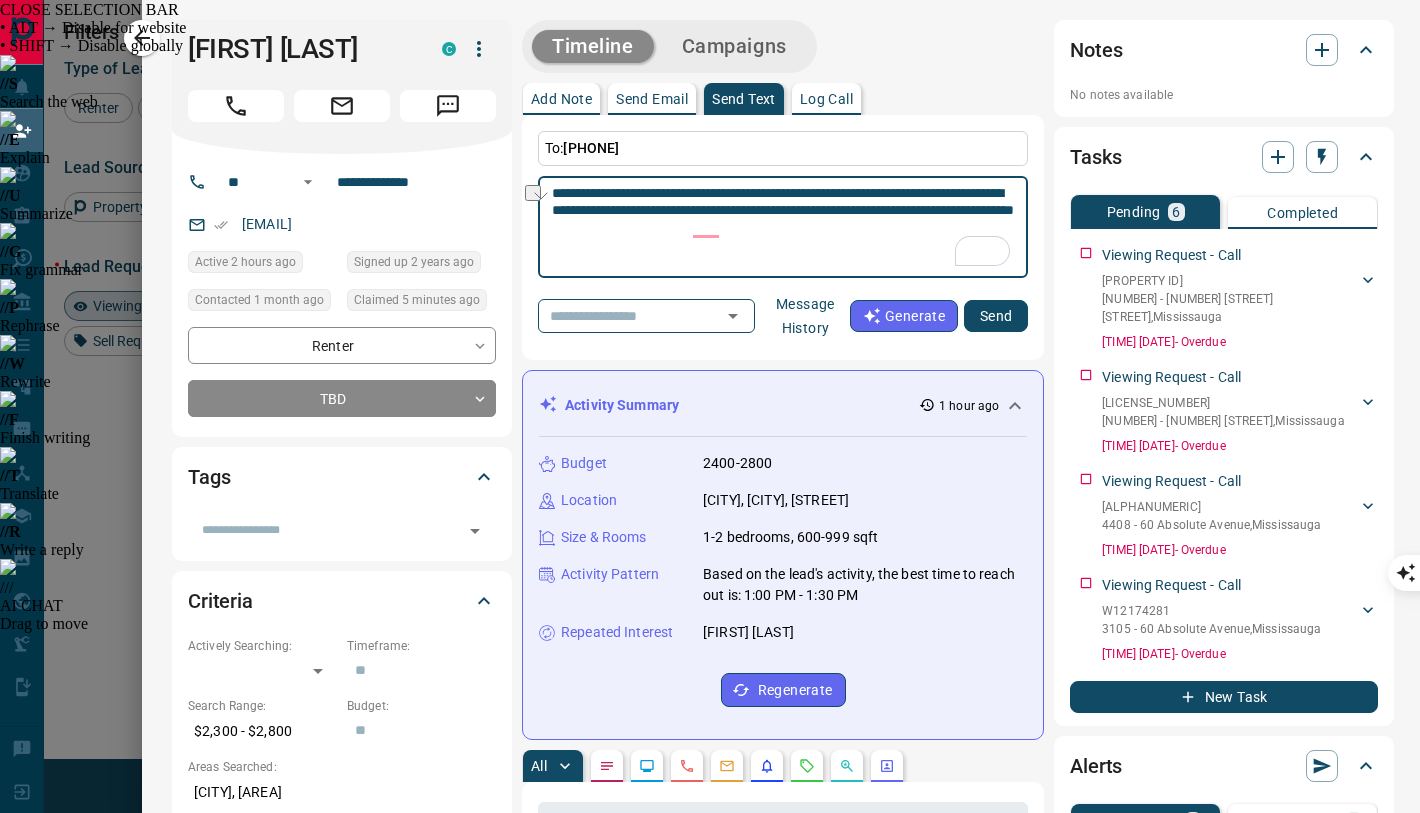 drag, startPoint x: 858, startPoint y: 214, endPoint x: 746, endPoint y: 211, distance: 112.04017 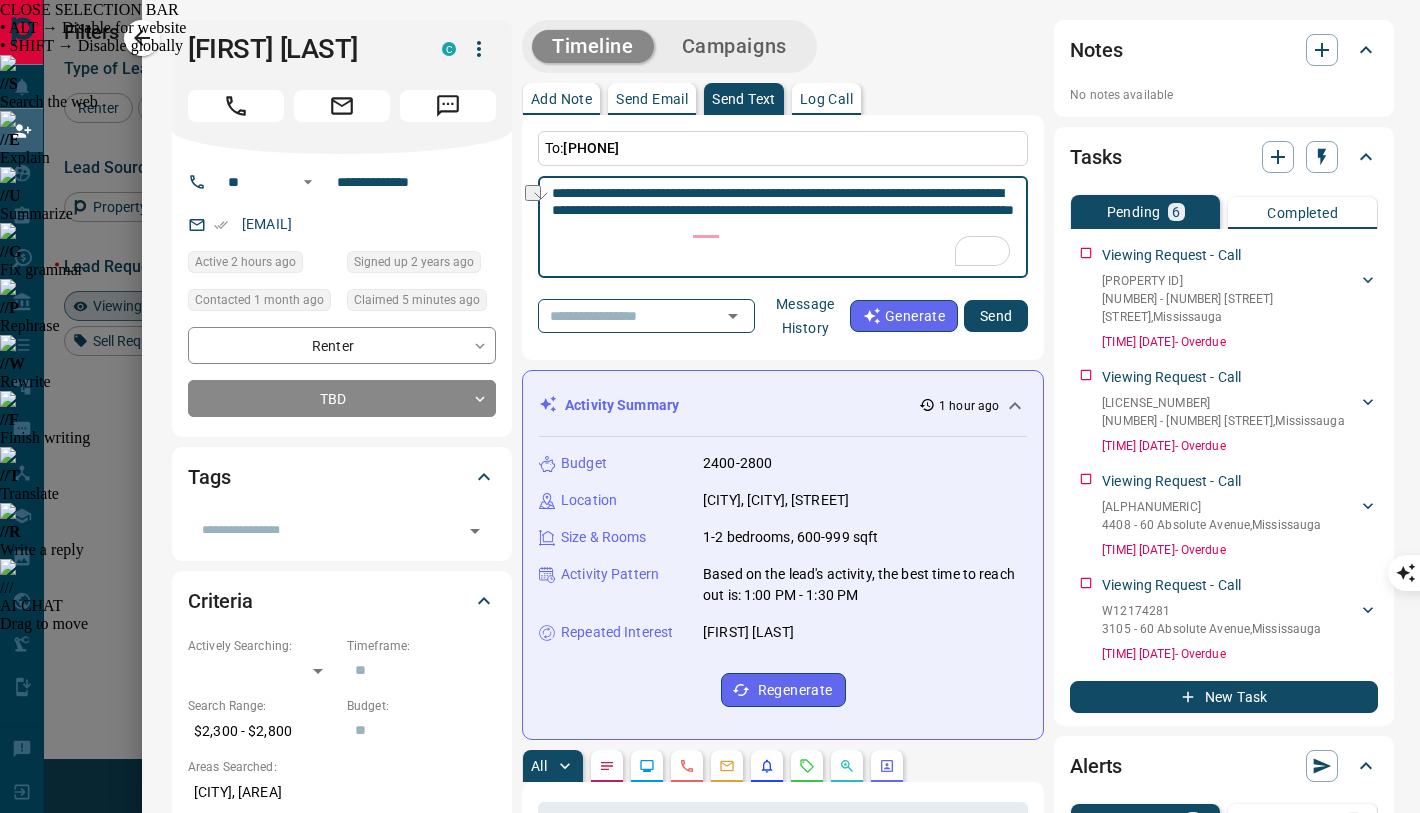 click on "**********" at bounding box center (783, 227) 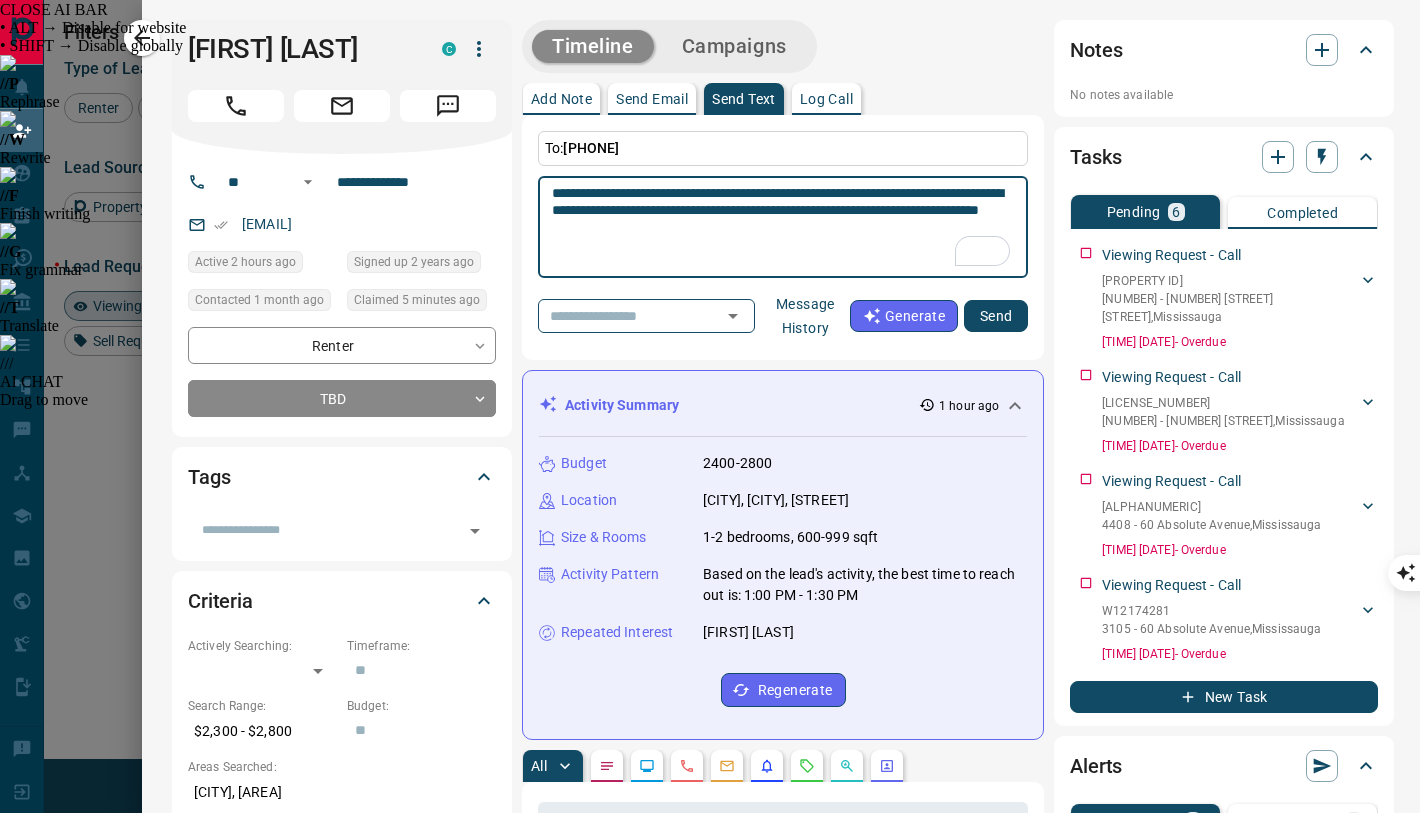 type on "**********" 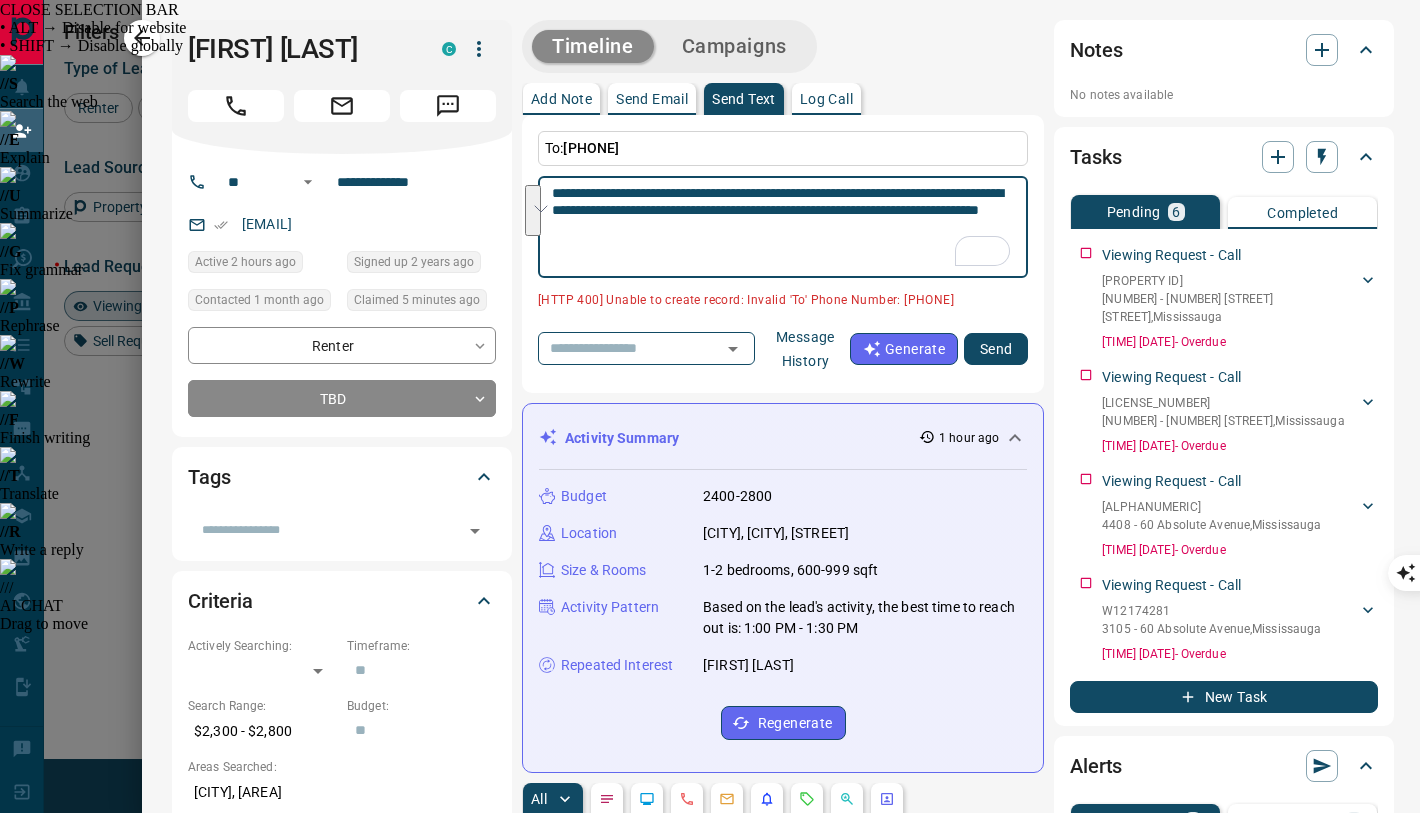 drag, startPoint x: 824, startPoint y: 233, endPoint x: 551, endPoint y: 193, distance: 275.91486 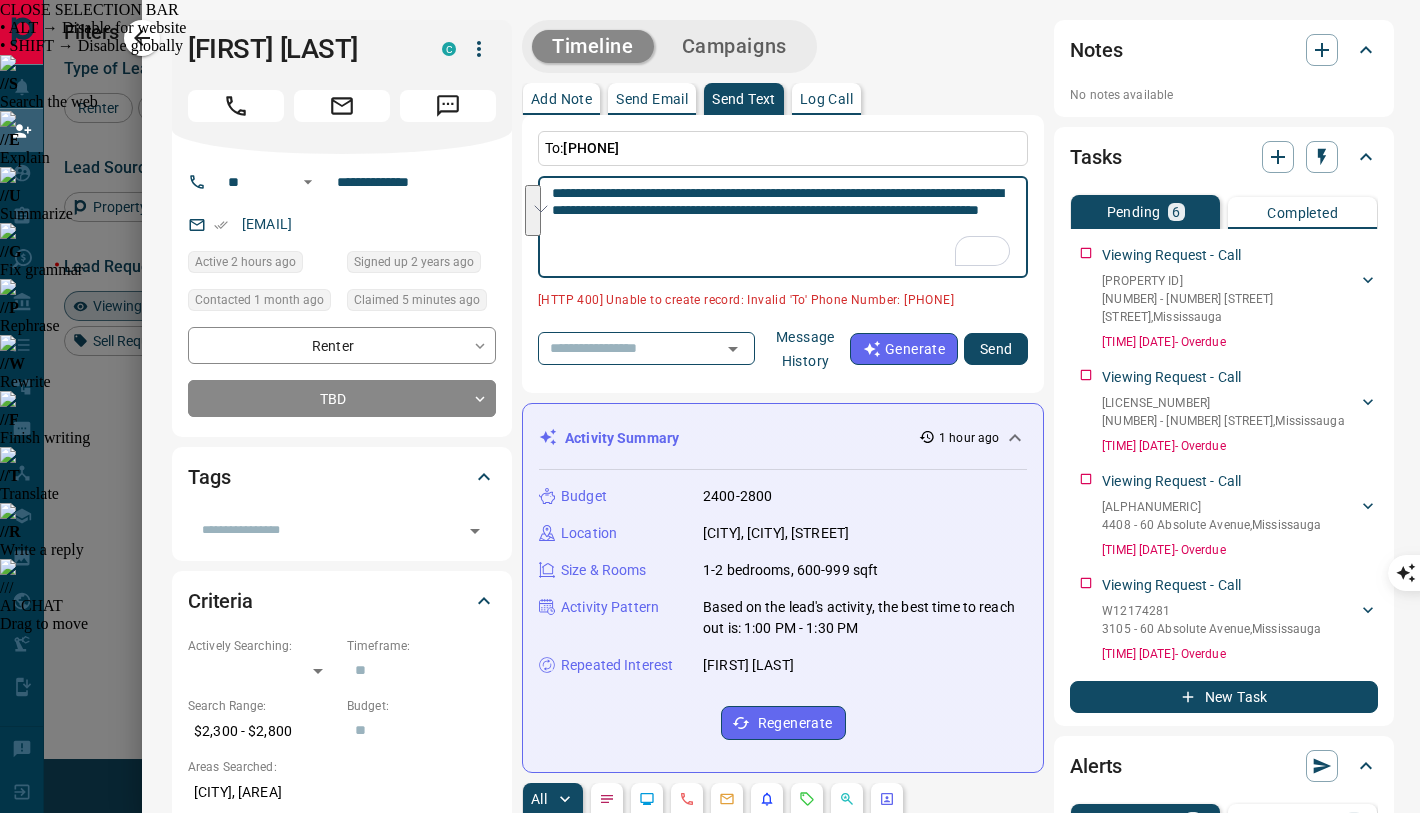 click on "**********" at bounding box center (783, 227) 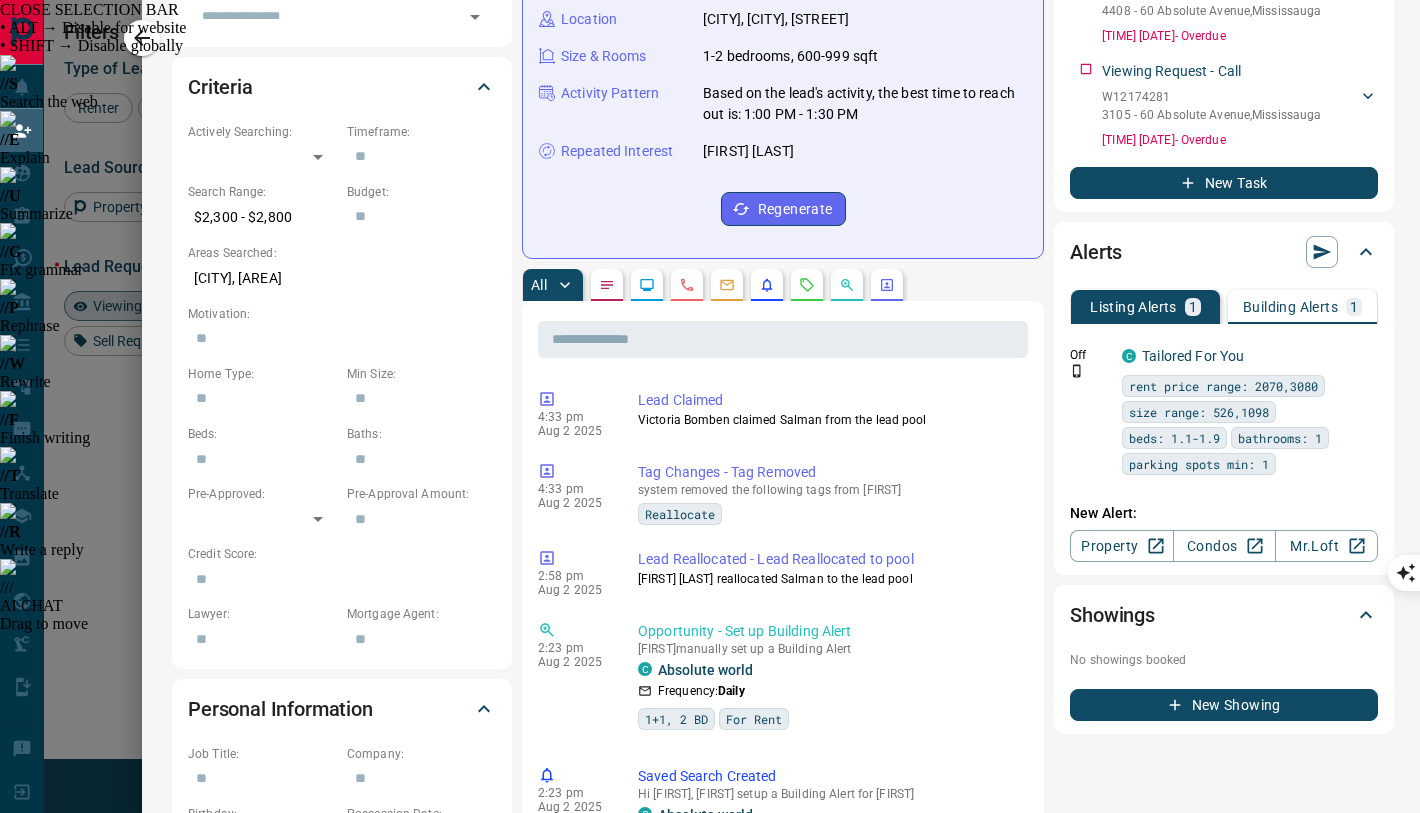 scroll, scrollTop: 586, scrollLeft: 0, axis: vertical 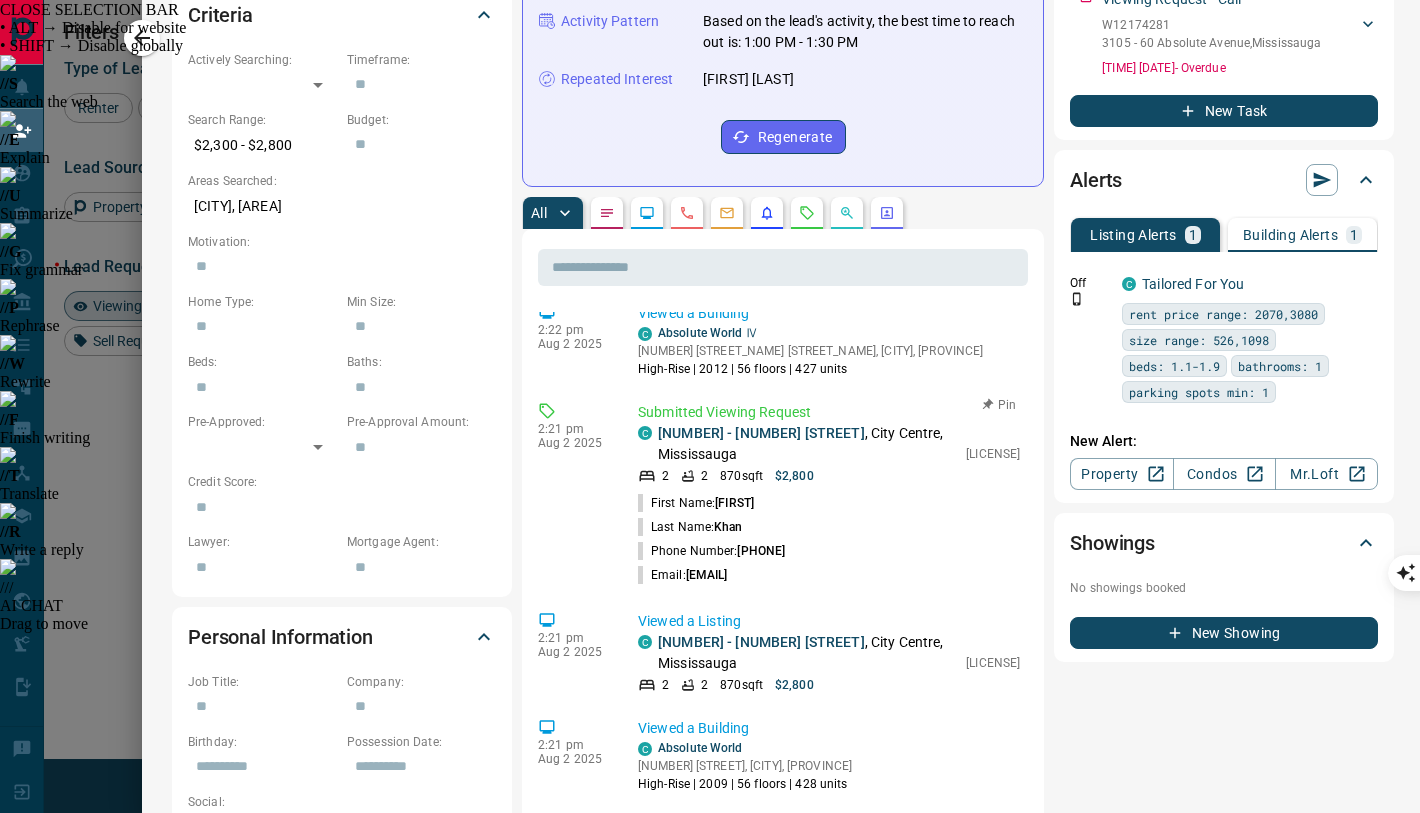 drag, startPoint x: 824, startPoint y: 570, endPoint x: 739, endPoint y: 574, distance: 85.09406 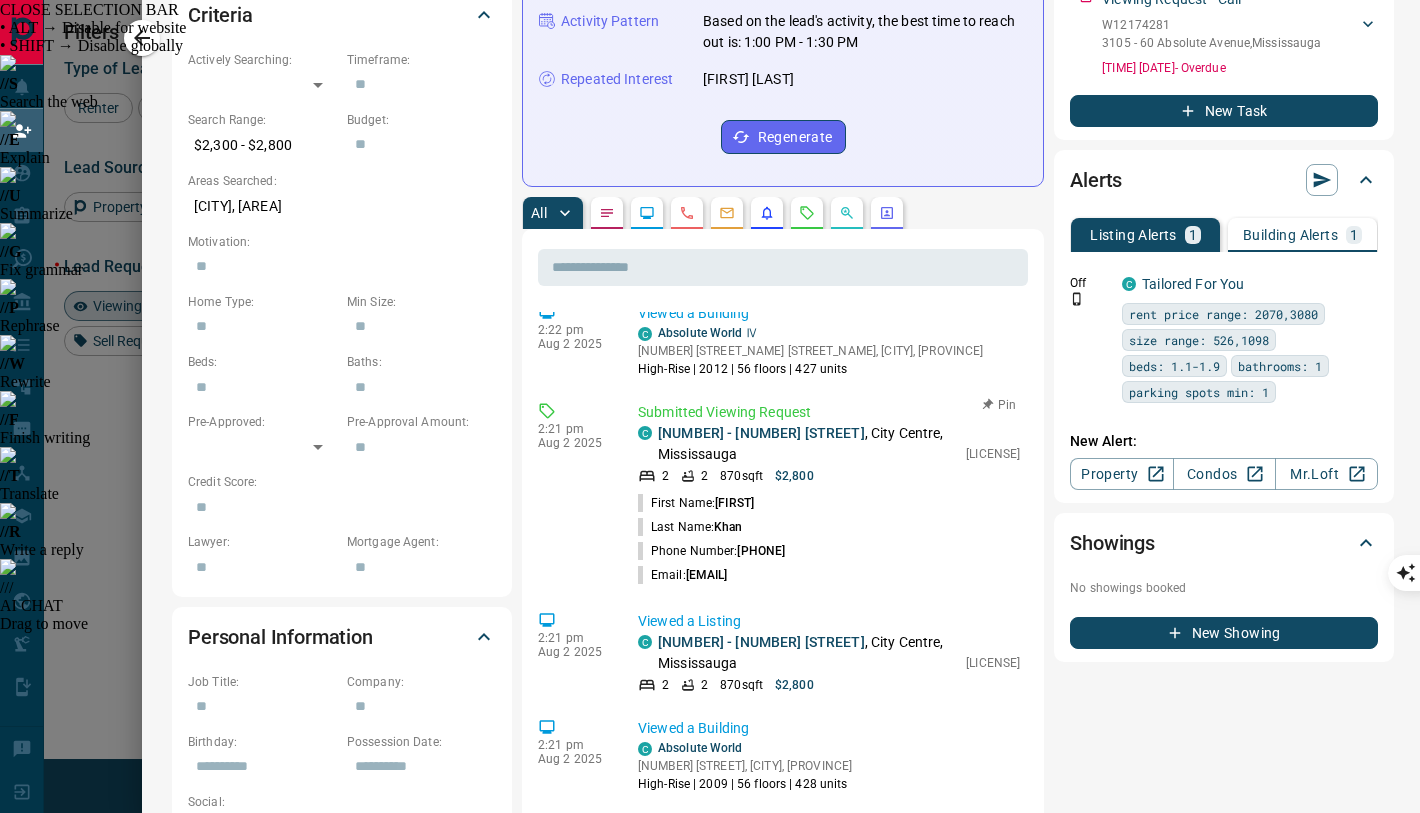 click on "Phone Number:  ([PHONE])" at bounding box center (829, 551) 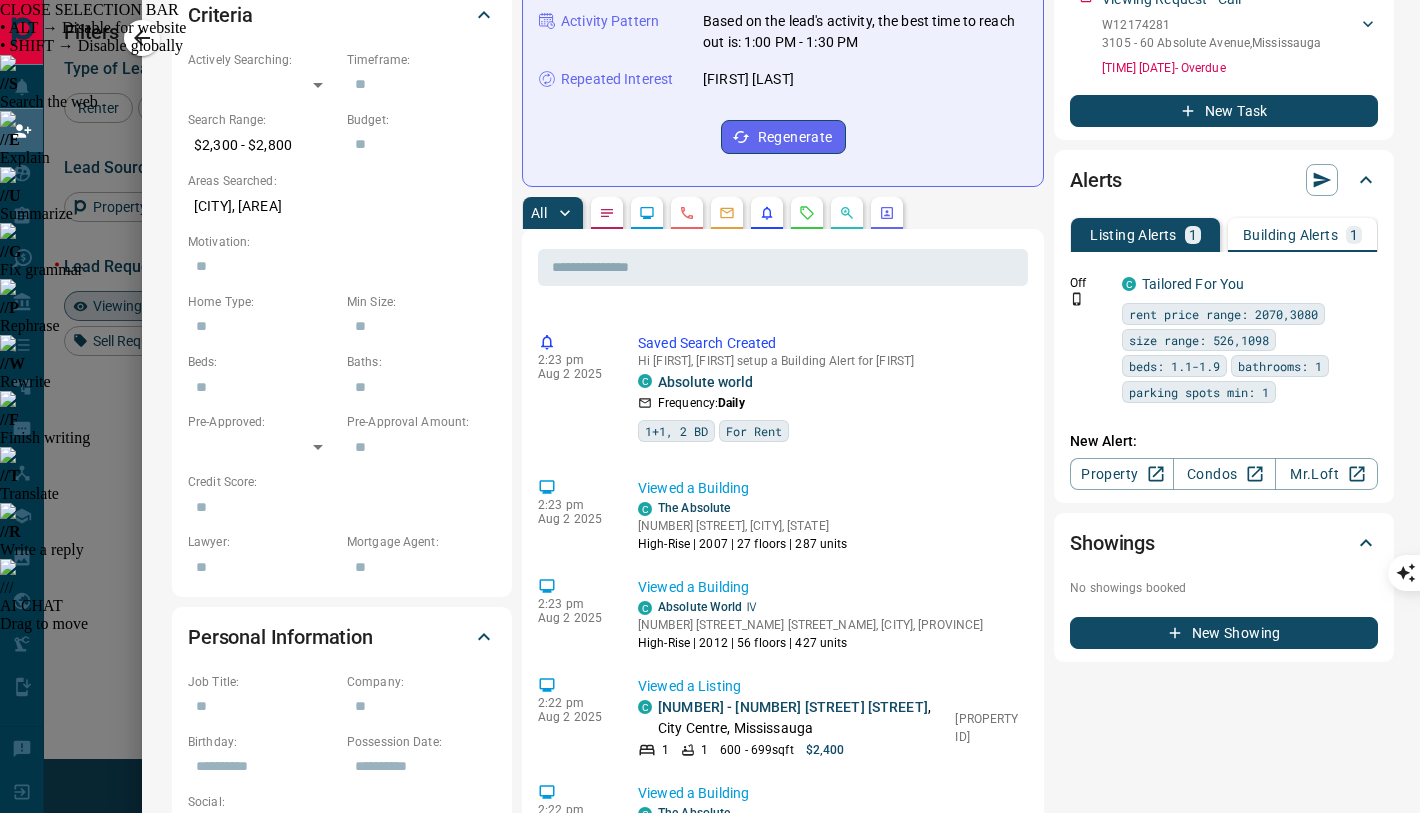scroll, scrollTop: 0, scrollLeft: 0, axis: both 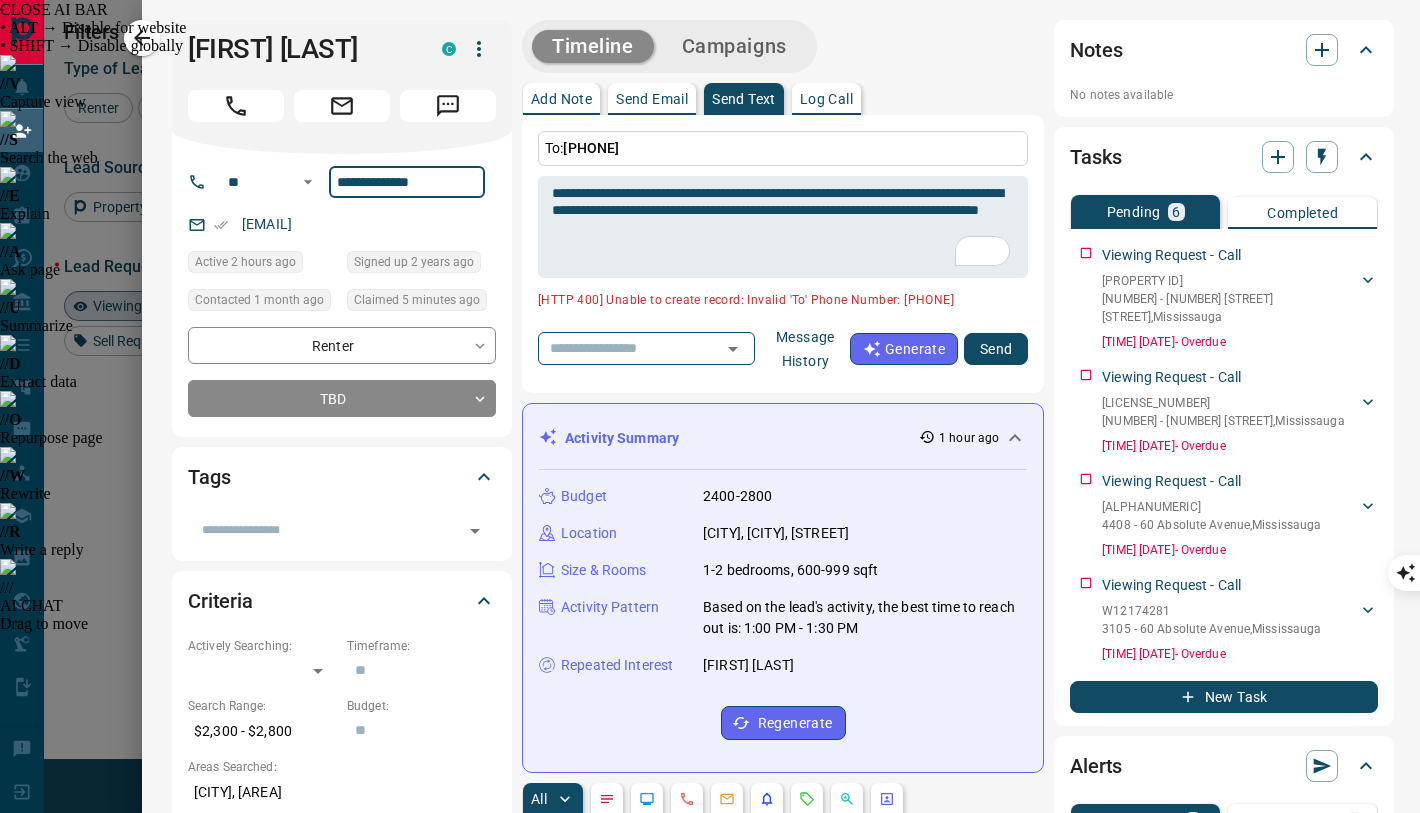 click on "**********" at bounding box center [407, 182] 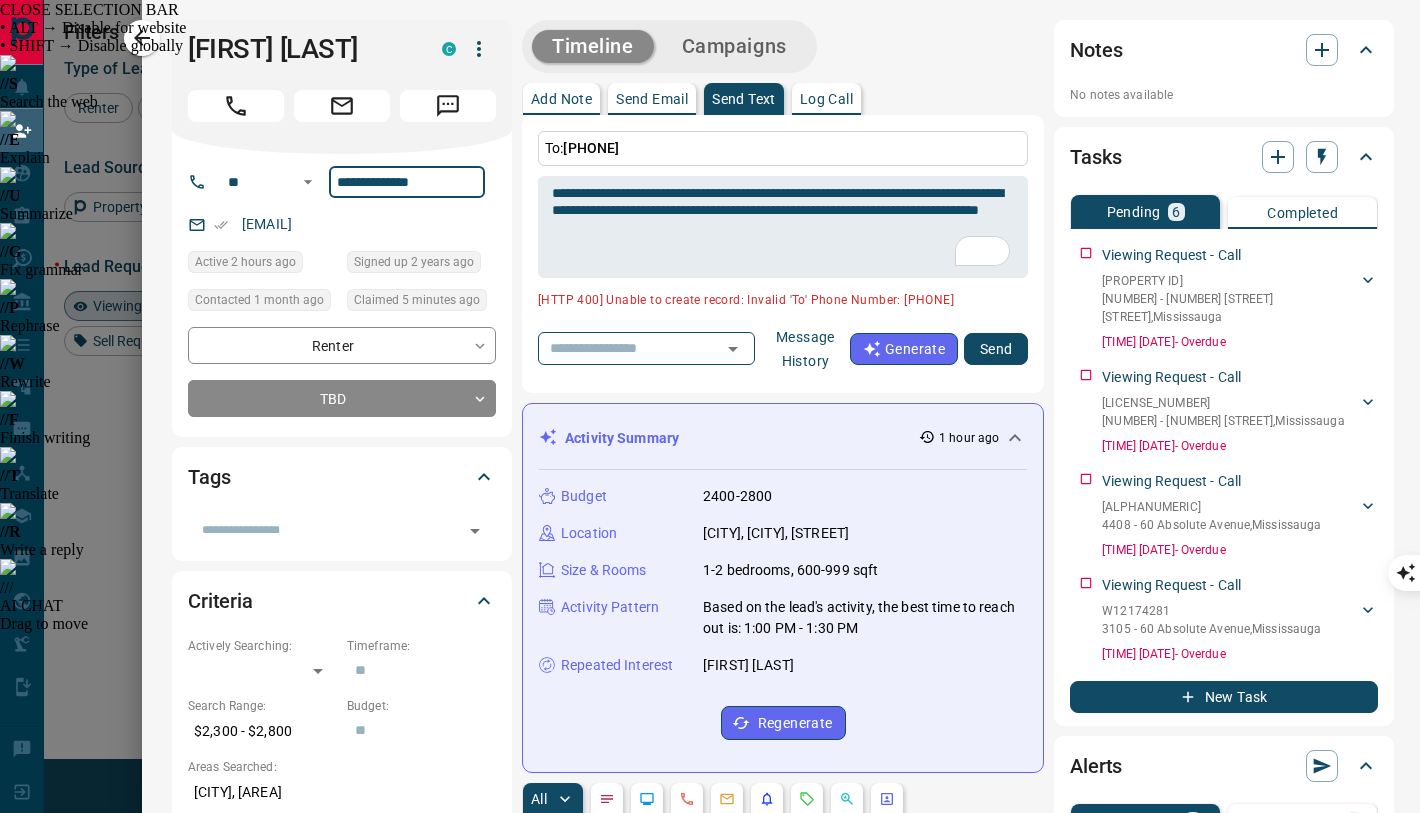 drag, startPoint x: 442, startPoint y: 187, endPoint x: 331, endPoint y: 182, distance: 111.11256 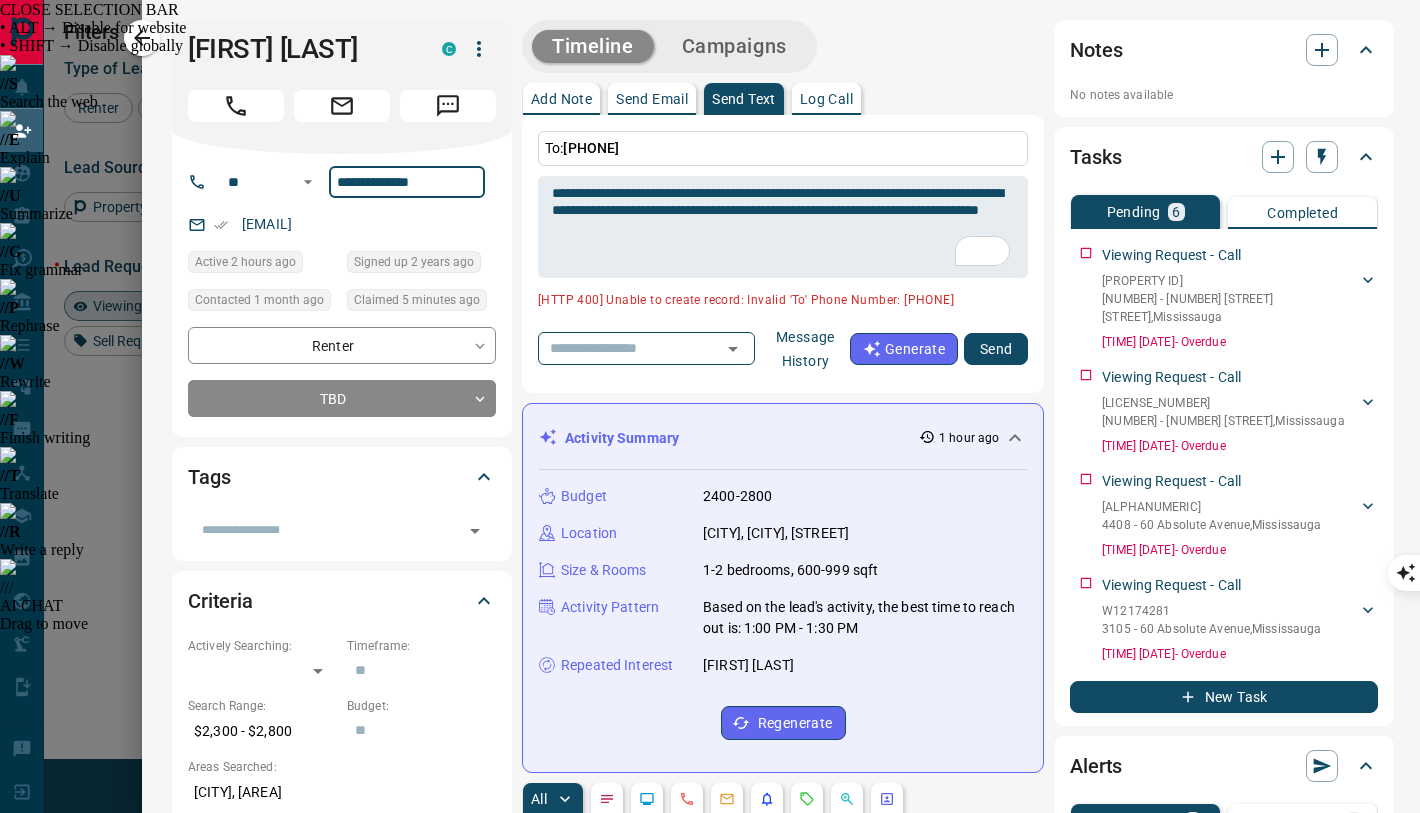 click on "**********" at bounding box center (407, 182) 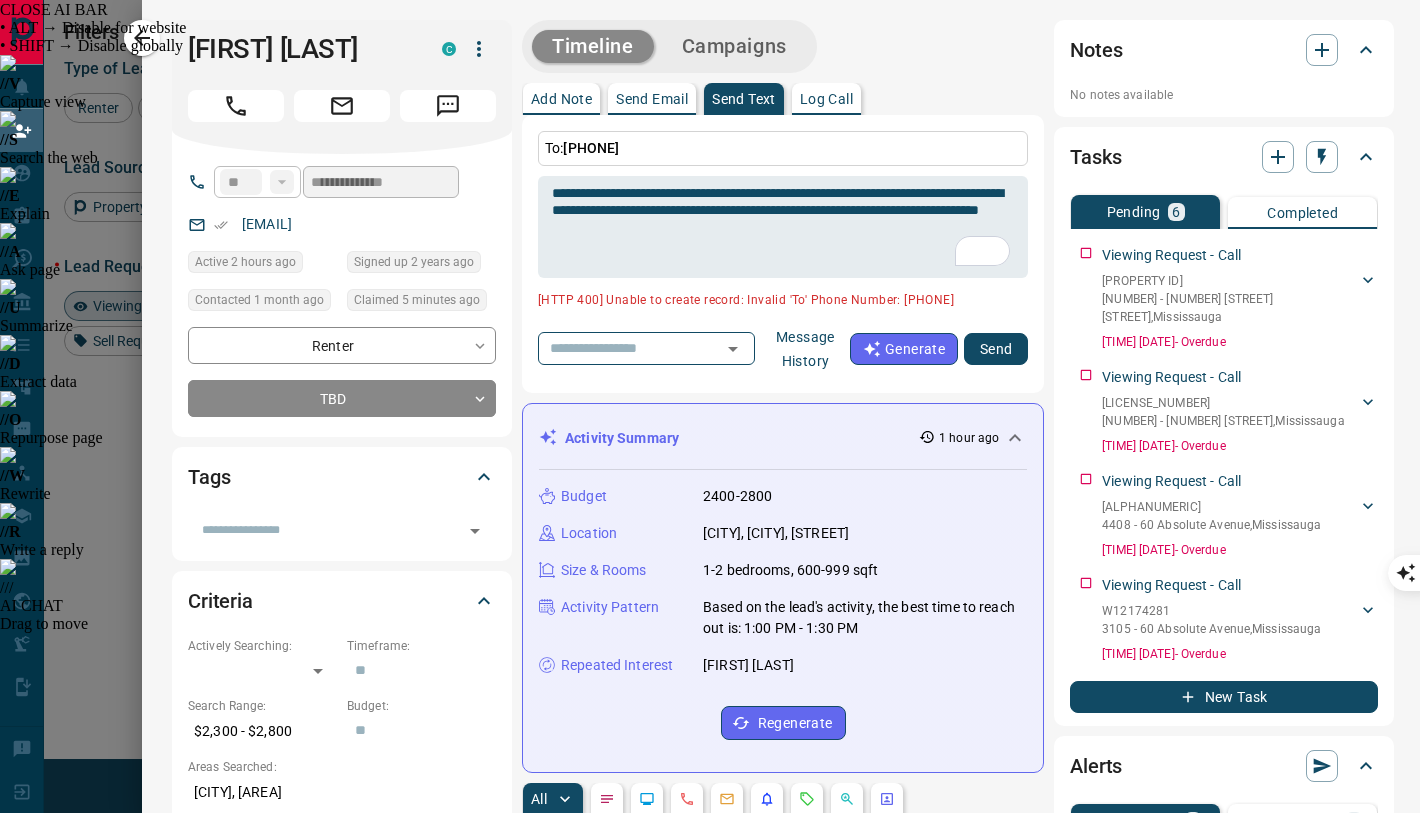 click on "[EMAIL]" at bounding box center [342, 224] 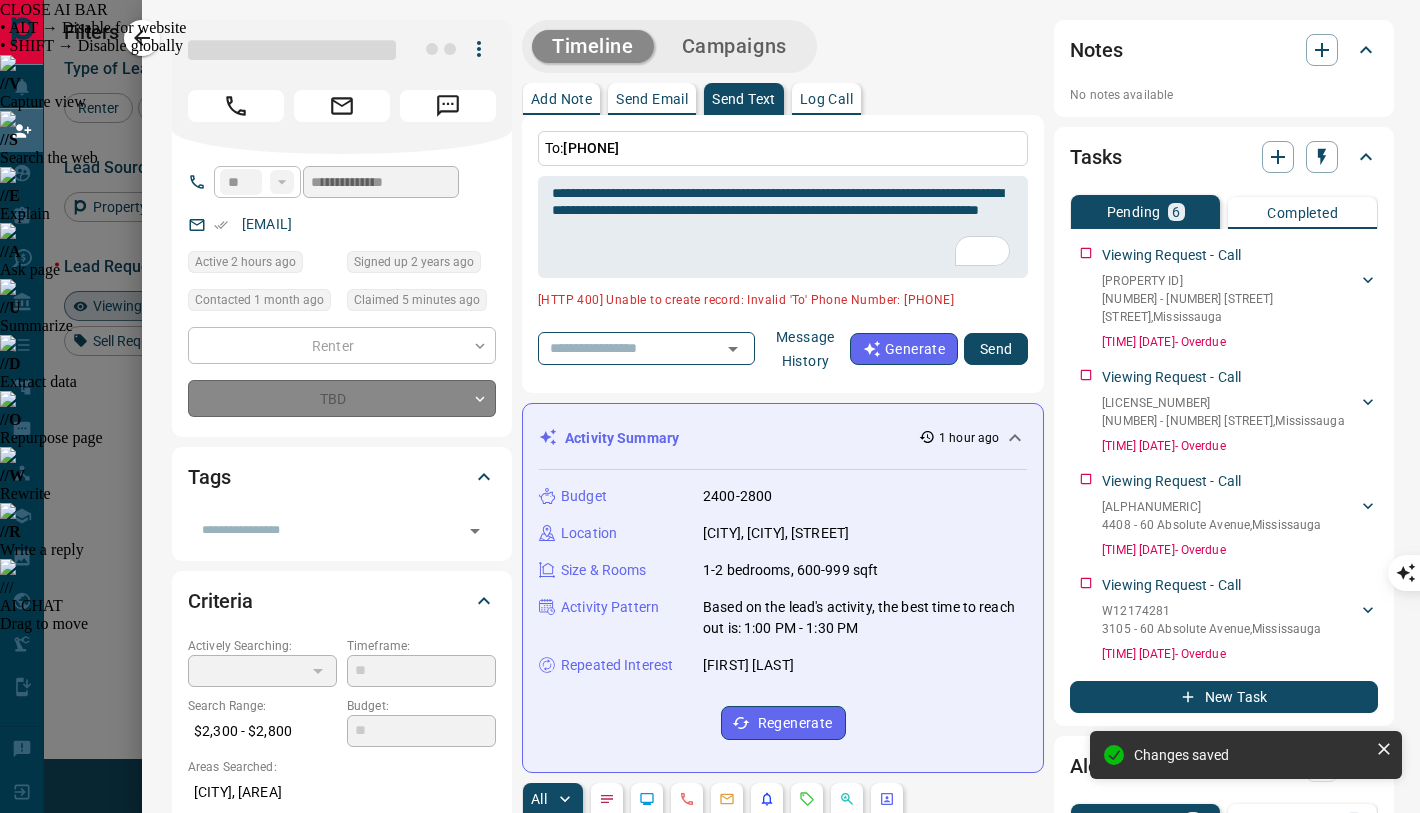 type on "**********" 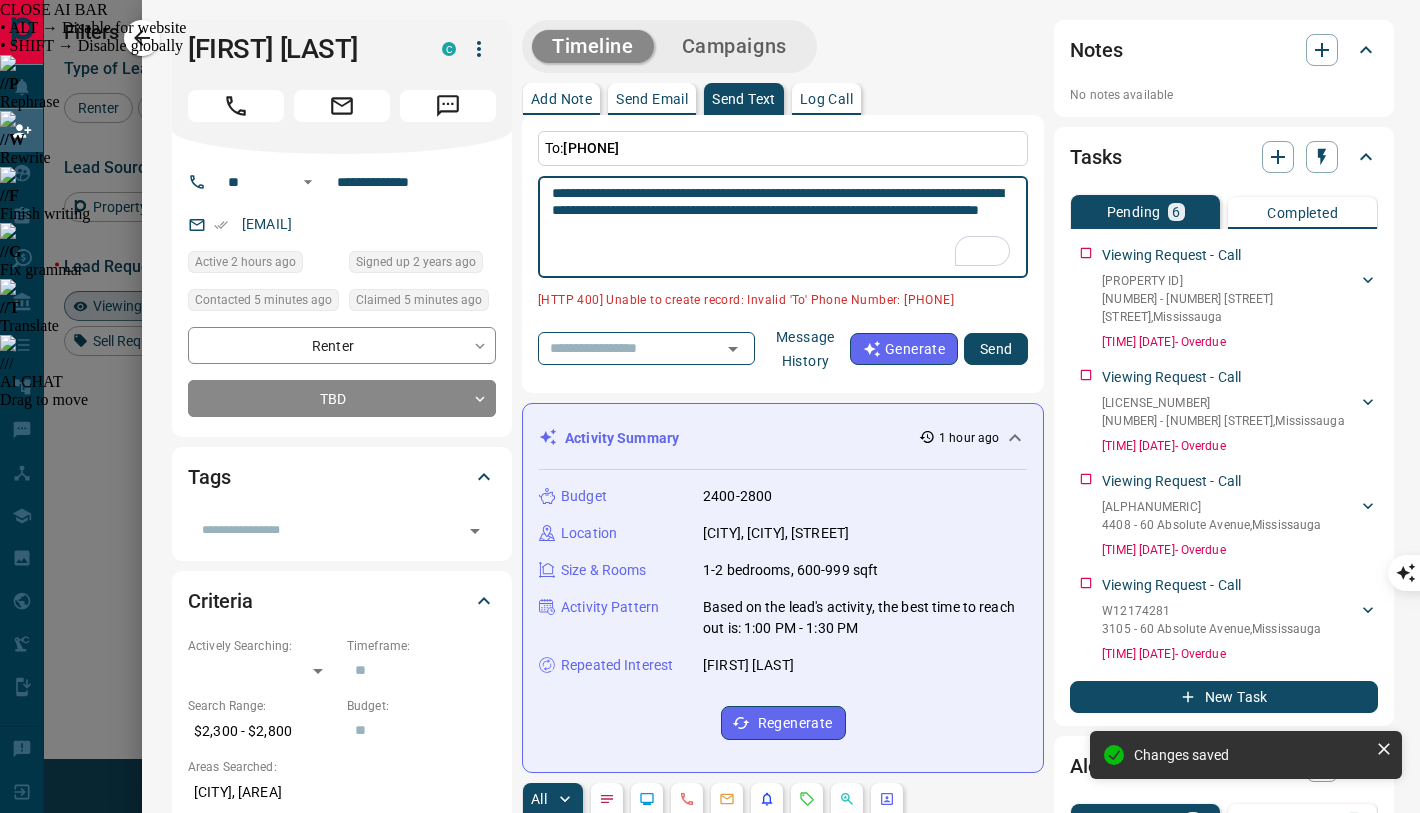 click on "**********" at bounding box center (783, 227) 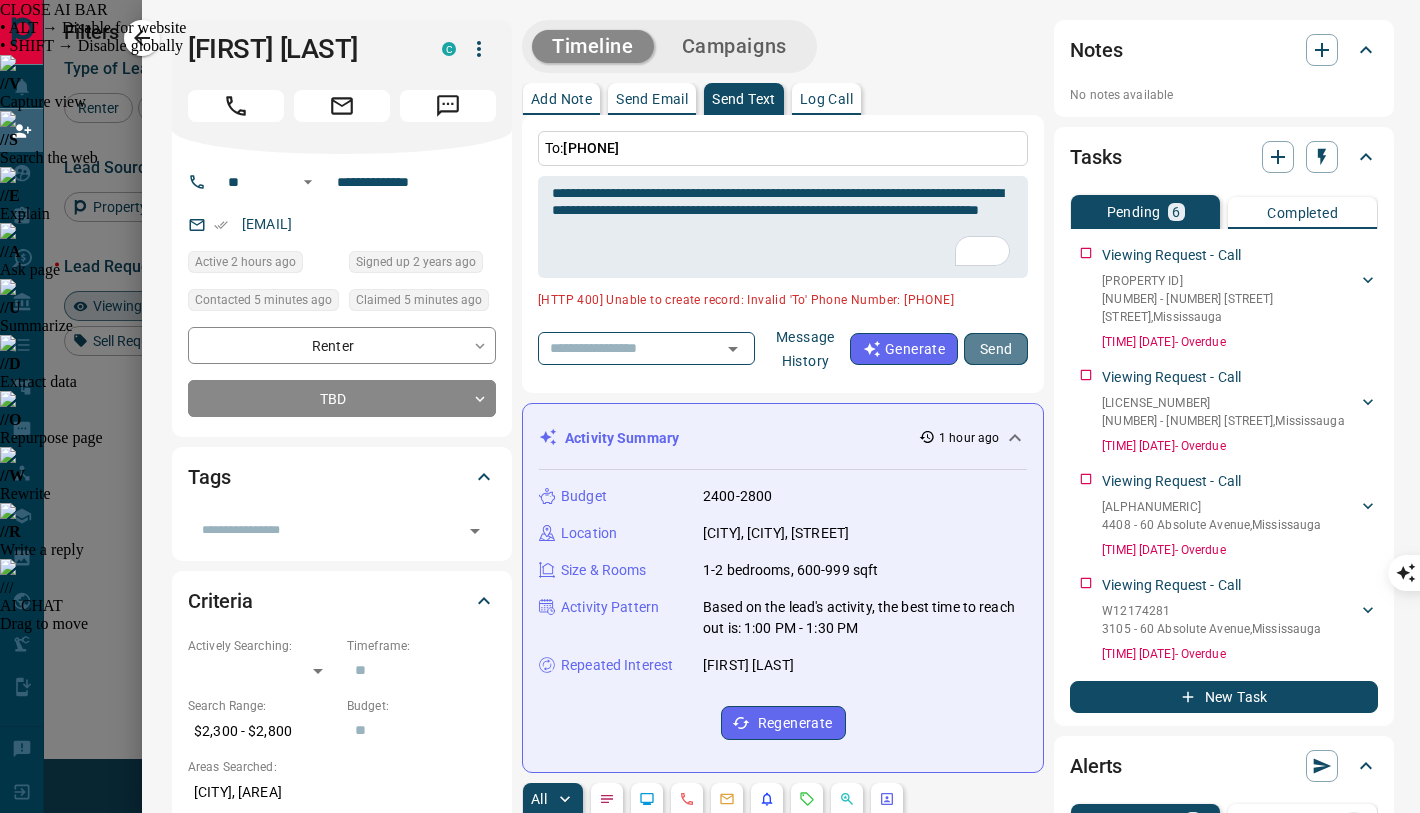 click on "Send" at bounding box center (996, 349) 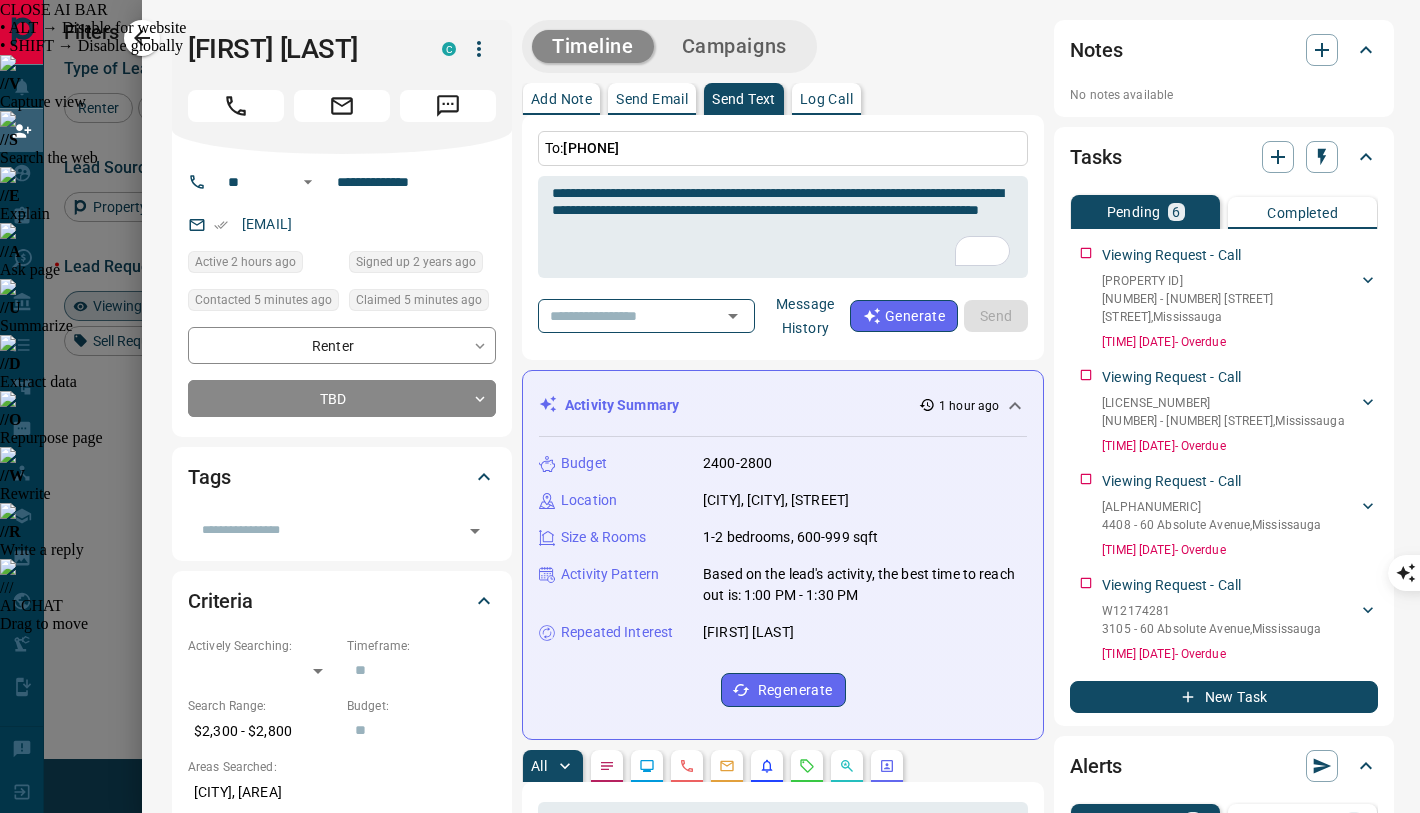 type 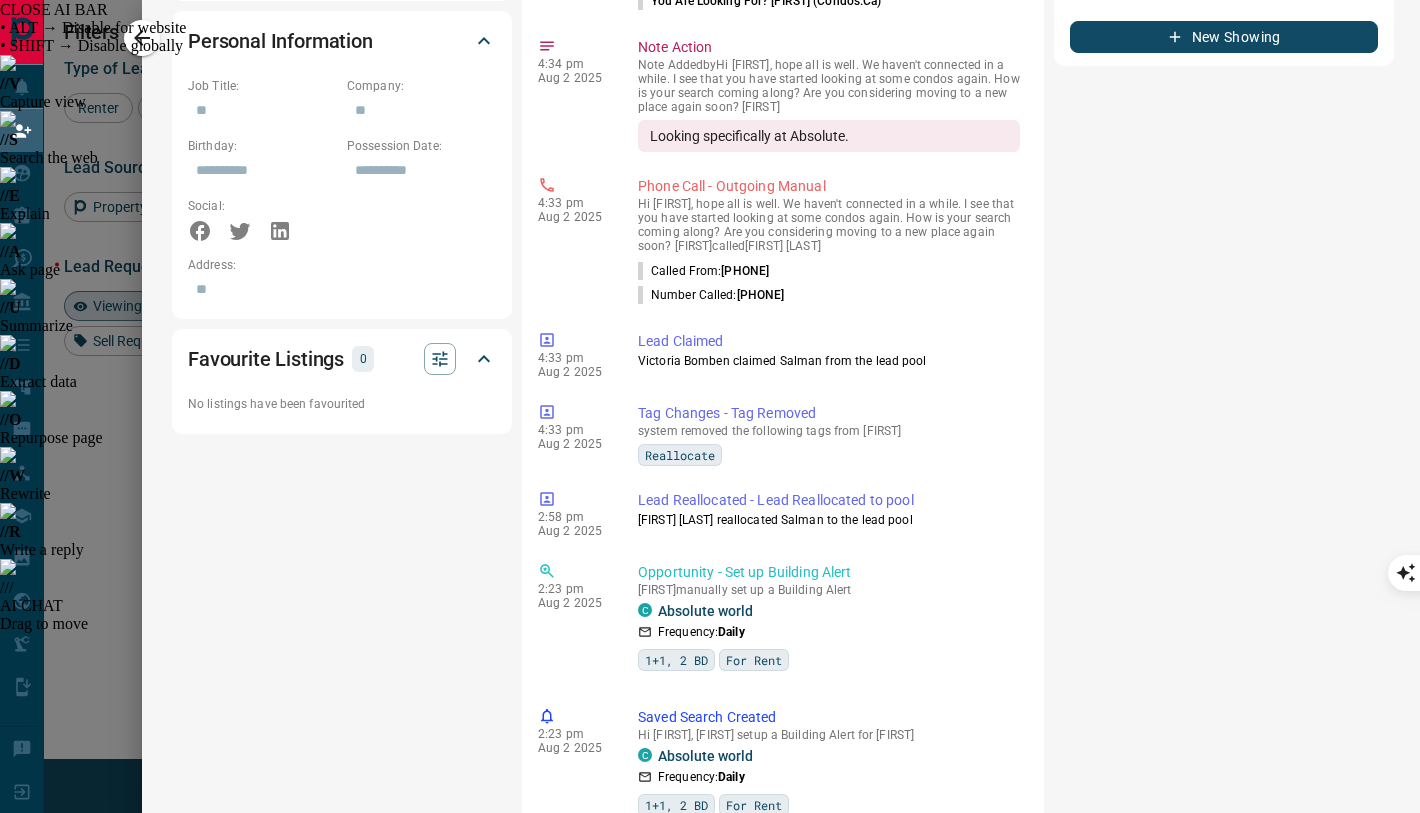 scroll, scrollTop: 1243, scrollLeft: 0, axis: vertical 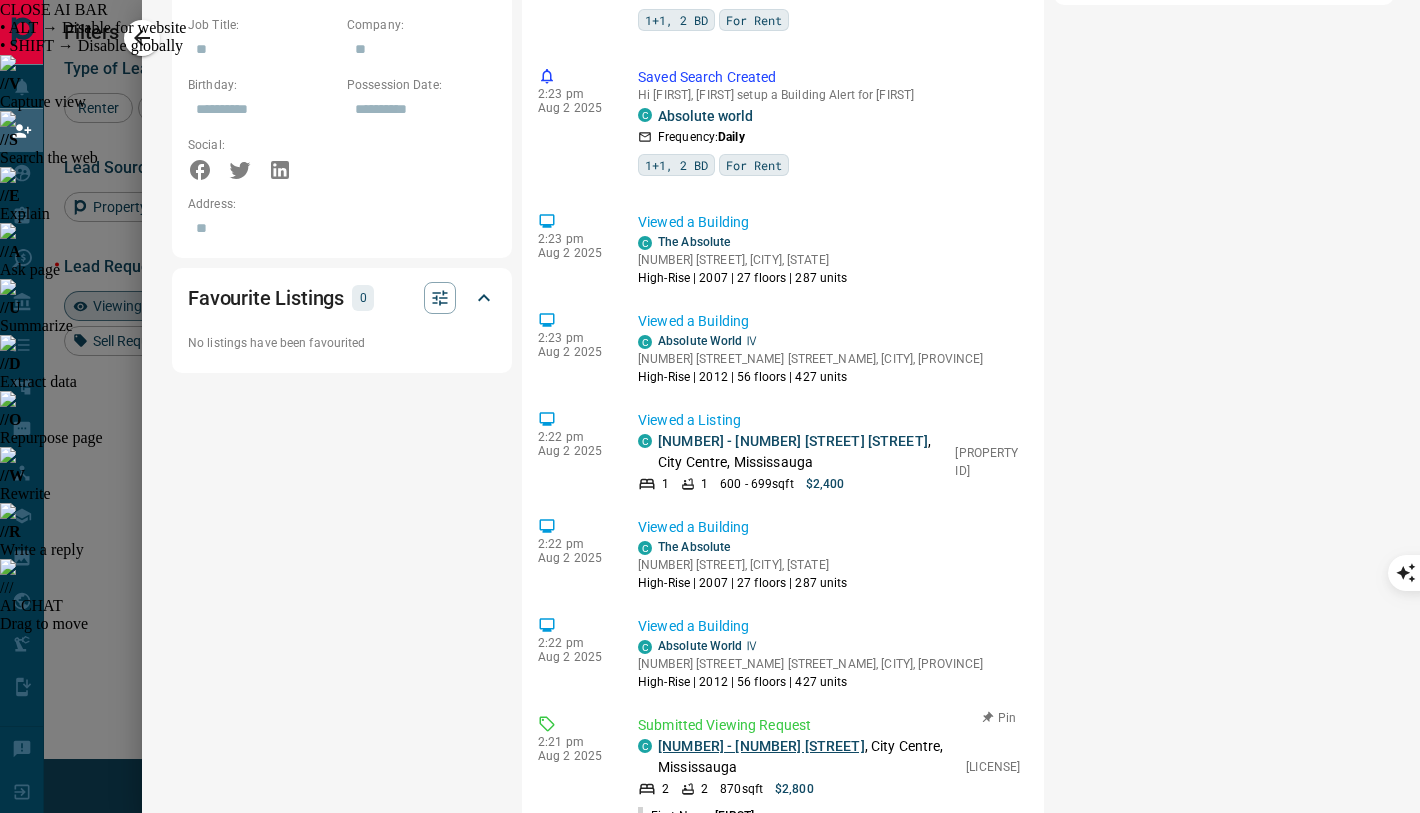 click on "[NUMBER] - [NUMBER] [STREET]" at bounding box center (761, 746) 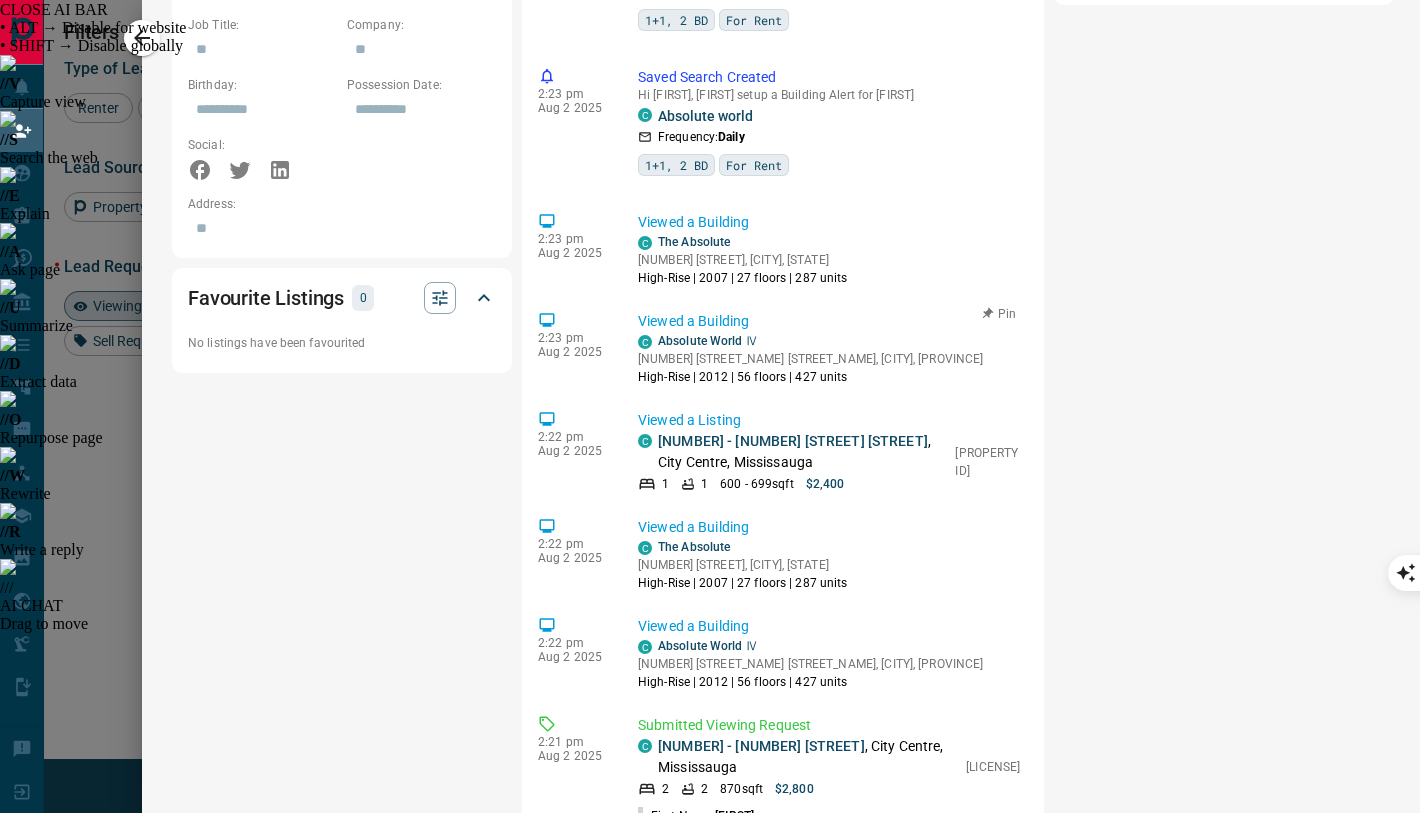 scroll, scrollTop: 0, scrollLeft: 1, axis: horizontal 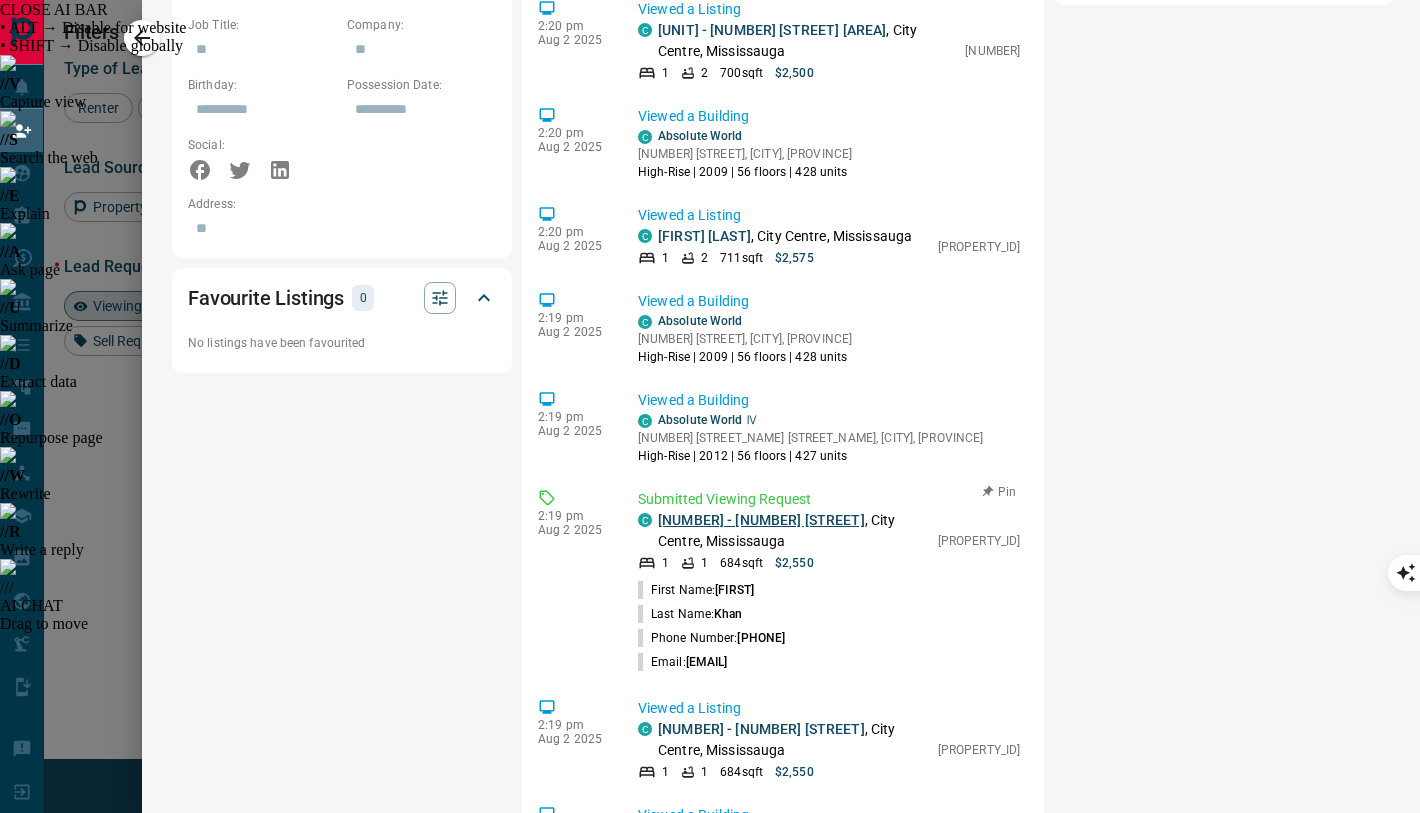 click on "[NUMBER] - [NUMBER] [STREET]" at bounding box center (761, 520) 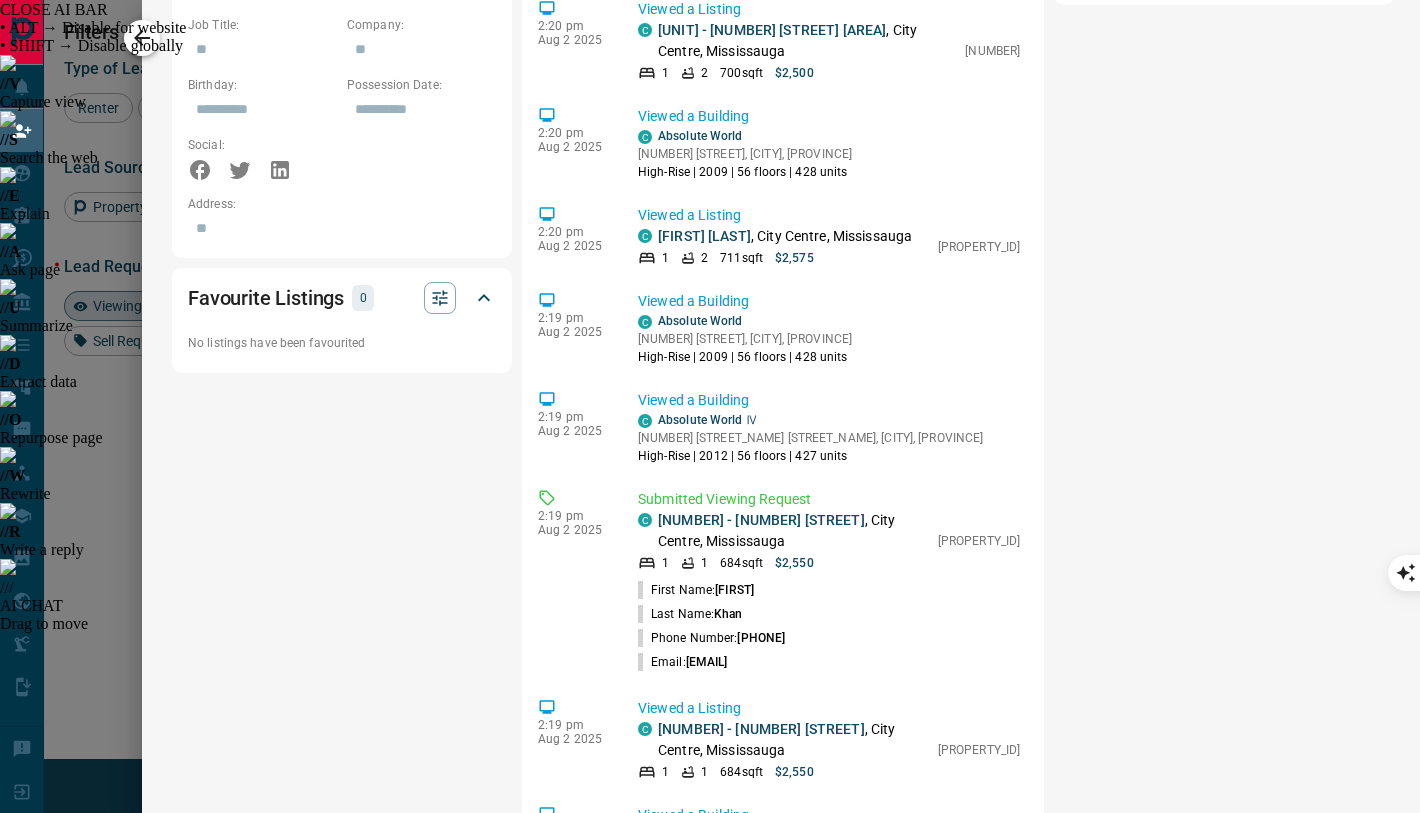 click 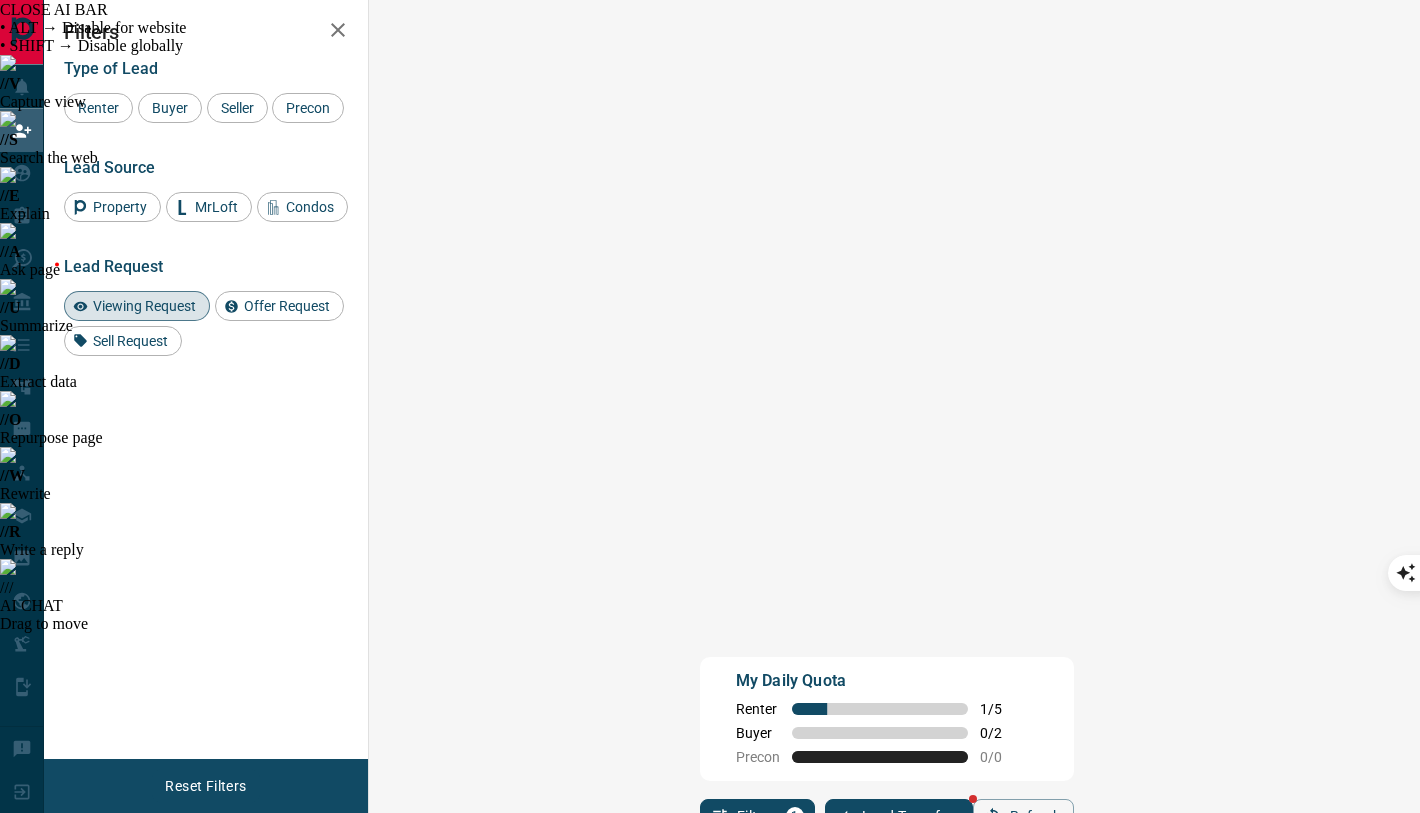 scroll, scrollTop: 0, scrollLeft: 1, axis: horizontal 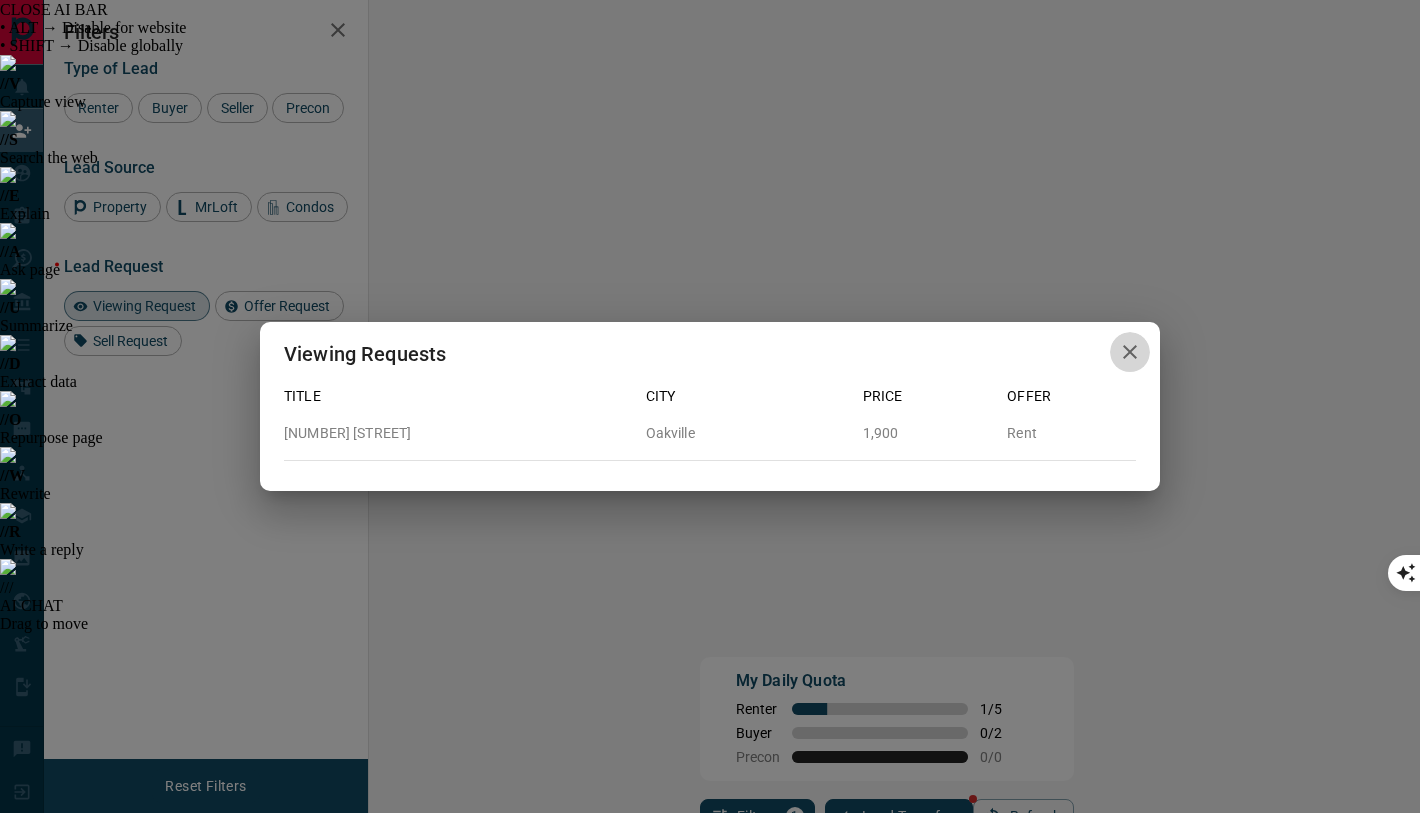 click 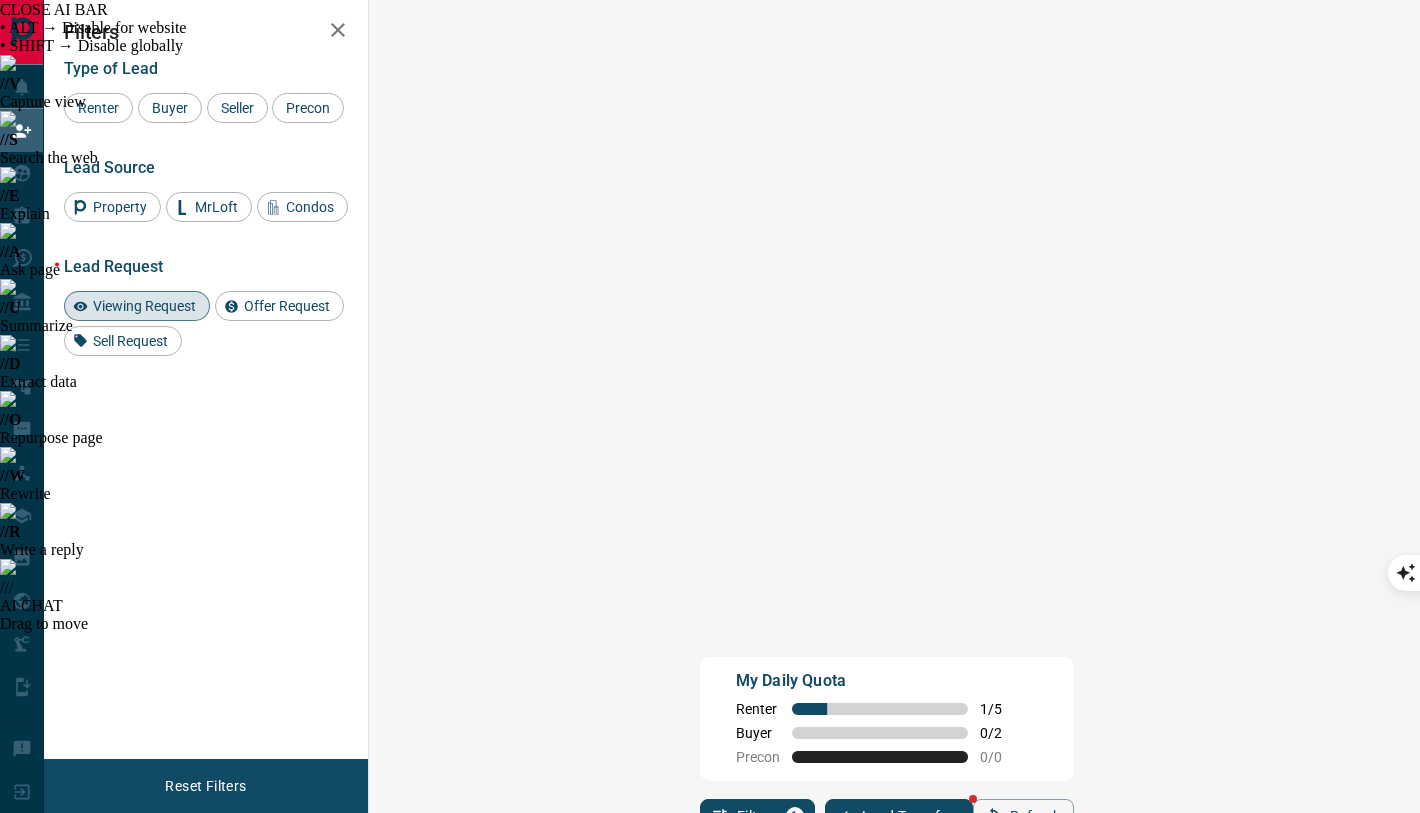 click on "Viewing Request   ( 1 )" at bounding box center (1528, 1340) 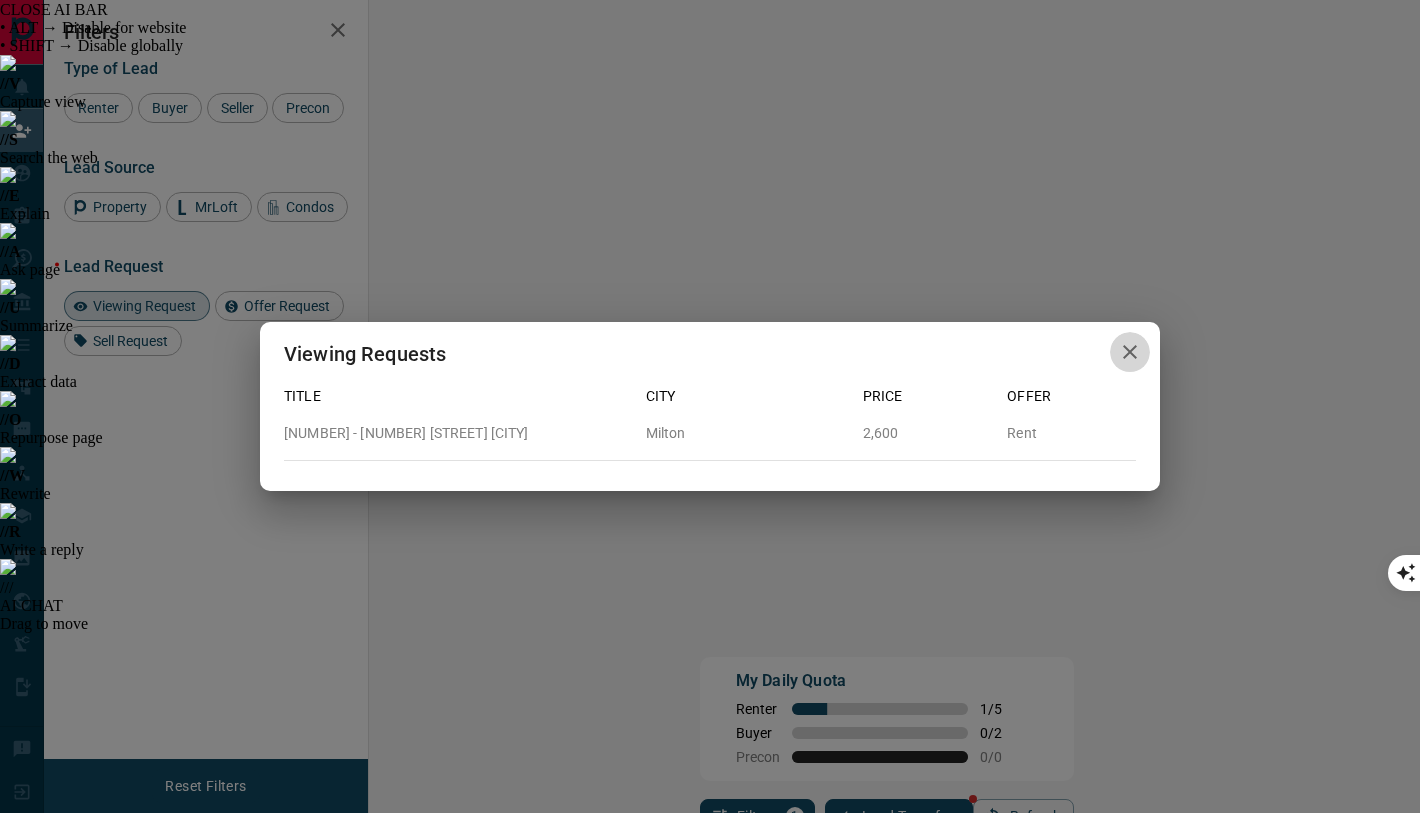 click 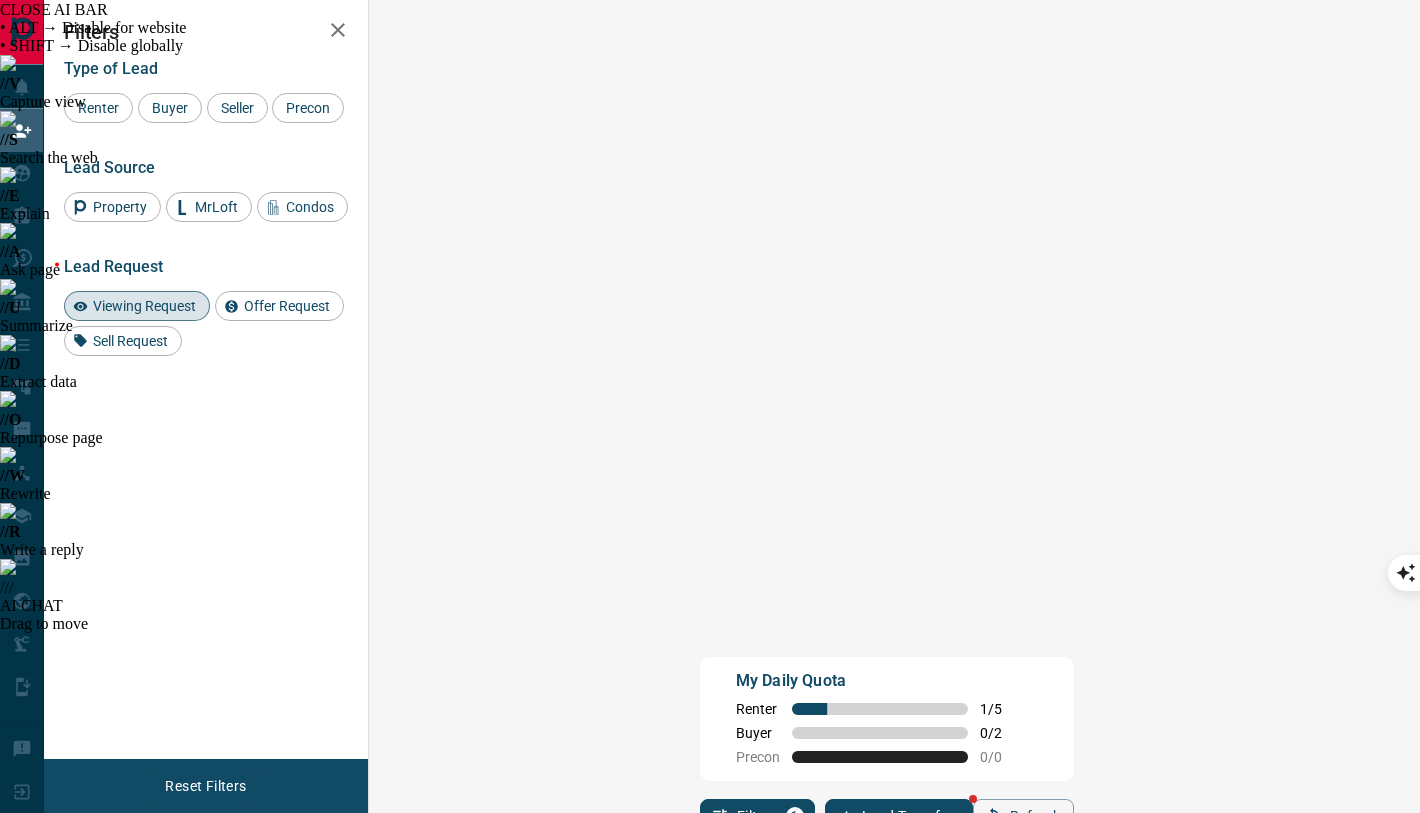 click on "Viewing Request   ( 1 )" at bounding box center (1528, 1097) 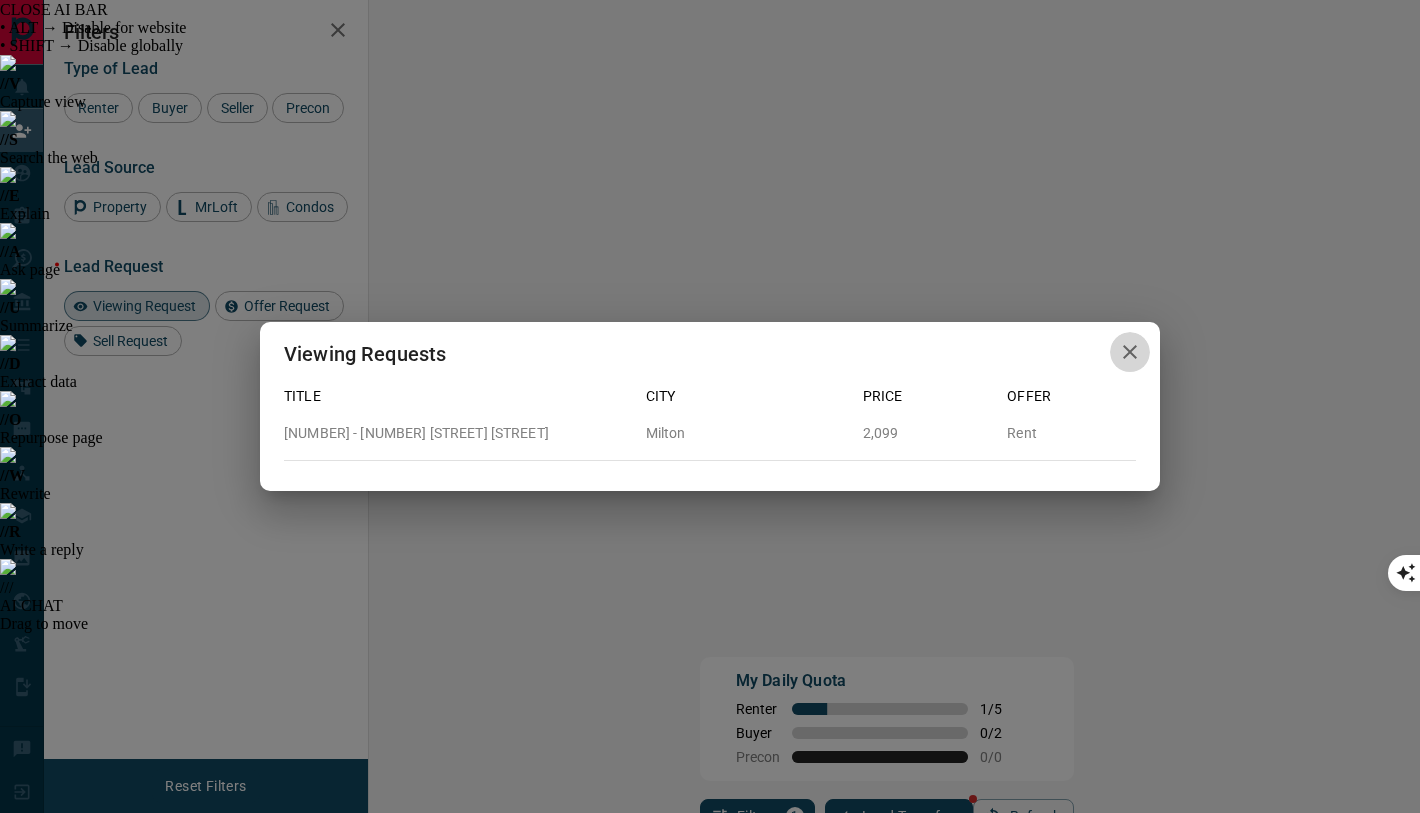 click 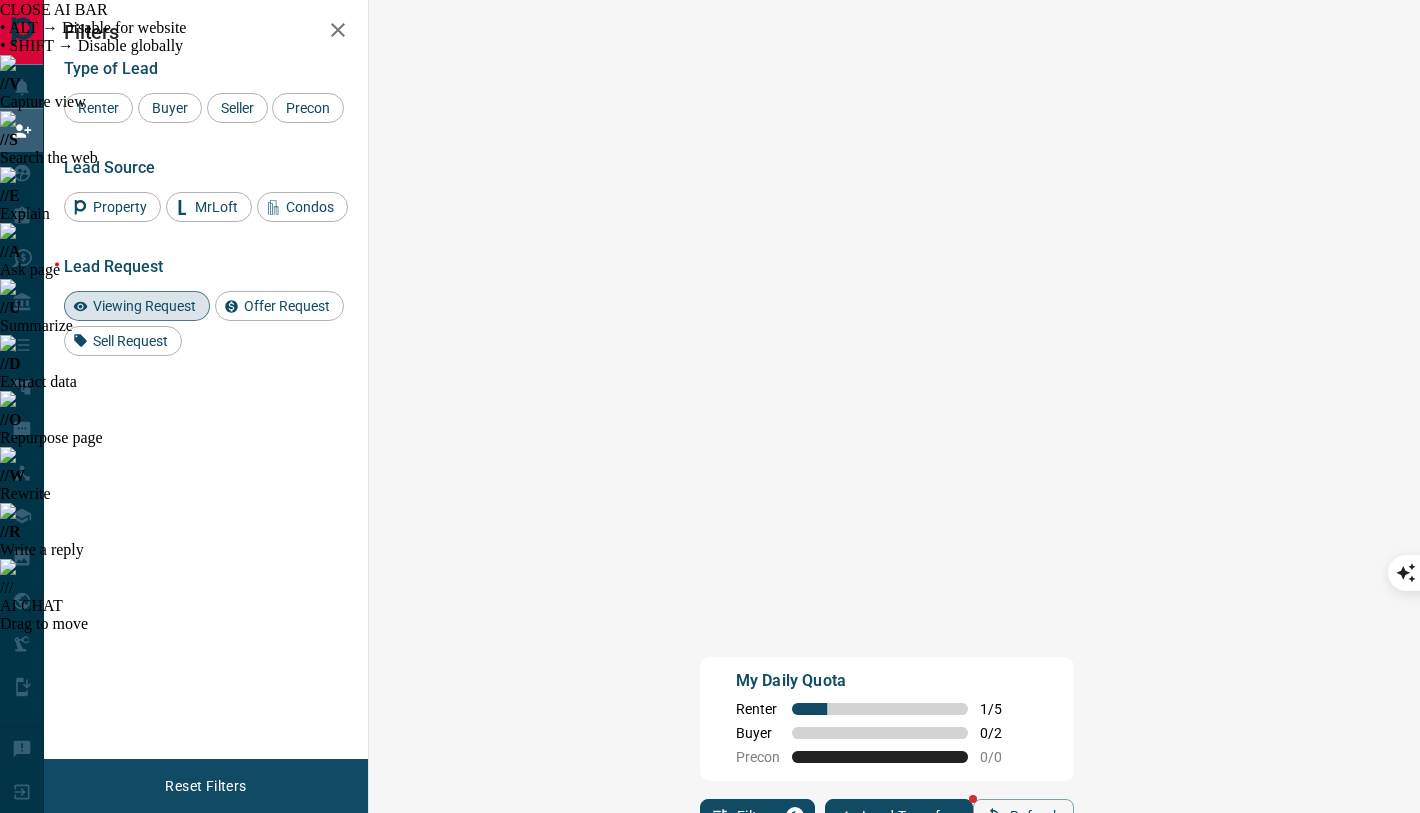 click on "Viewing Request   ( 2 )" at bounding box center [1528, 1016] 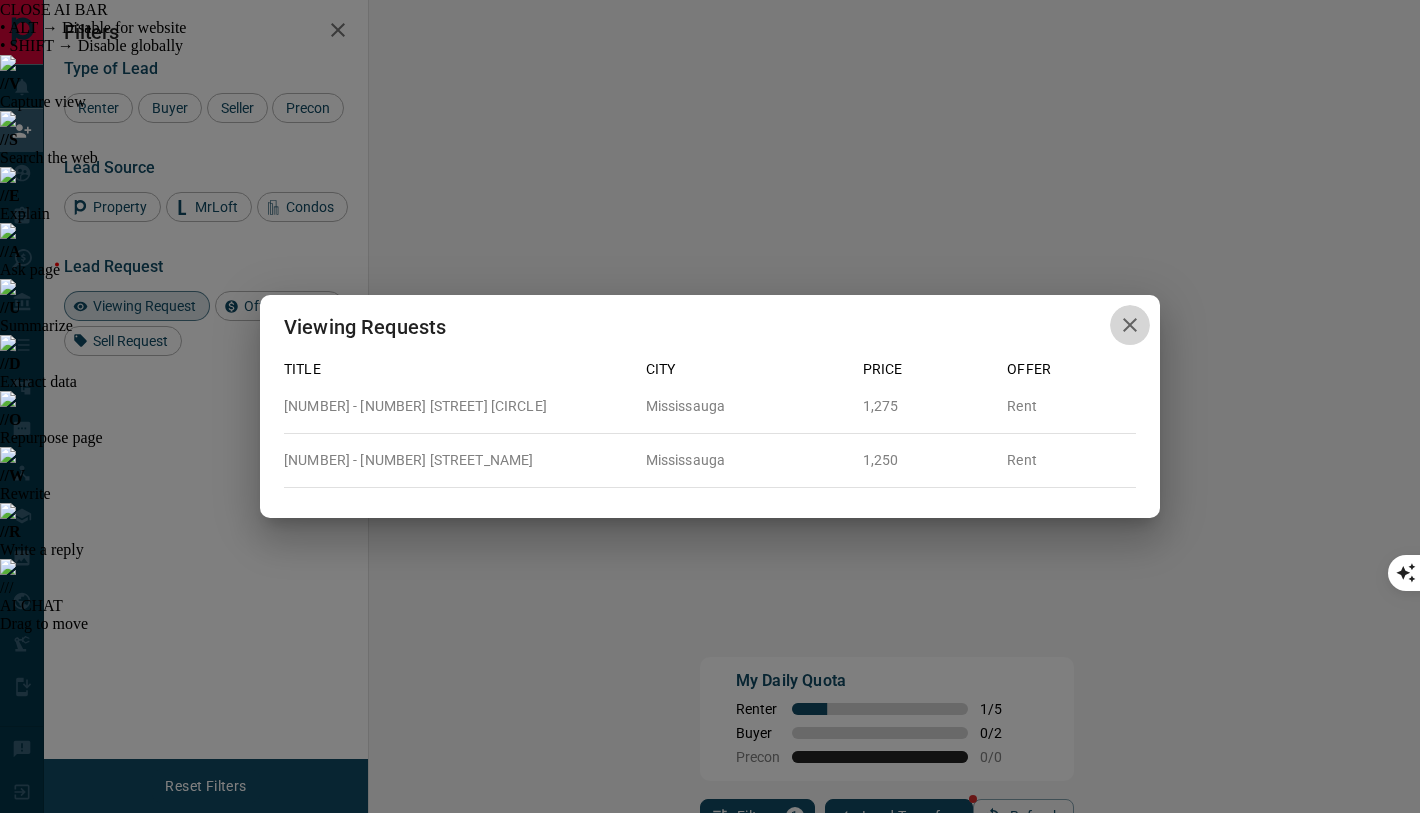 click 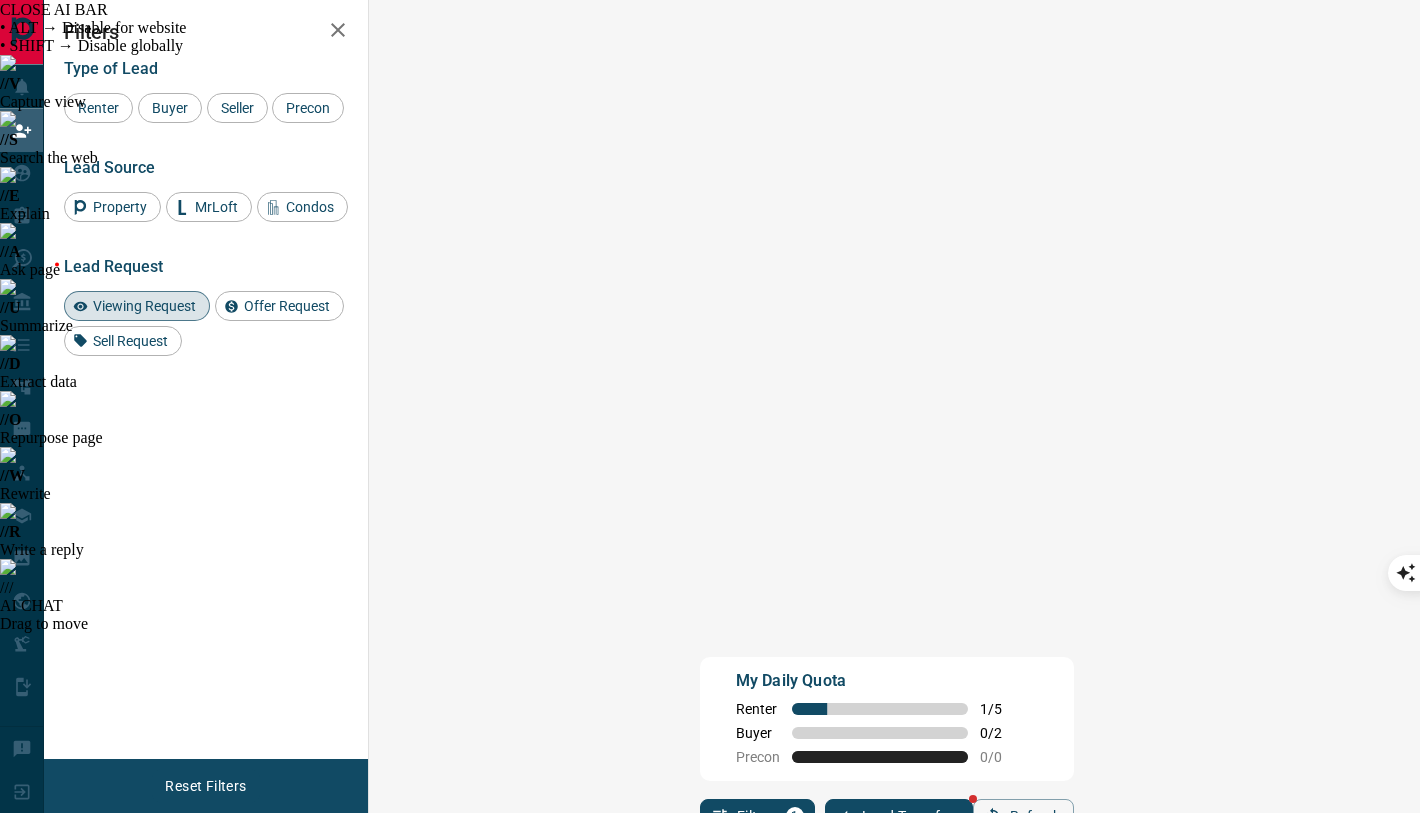 scroll, scrollTop: 0, scrollLeft: 0, axis: both 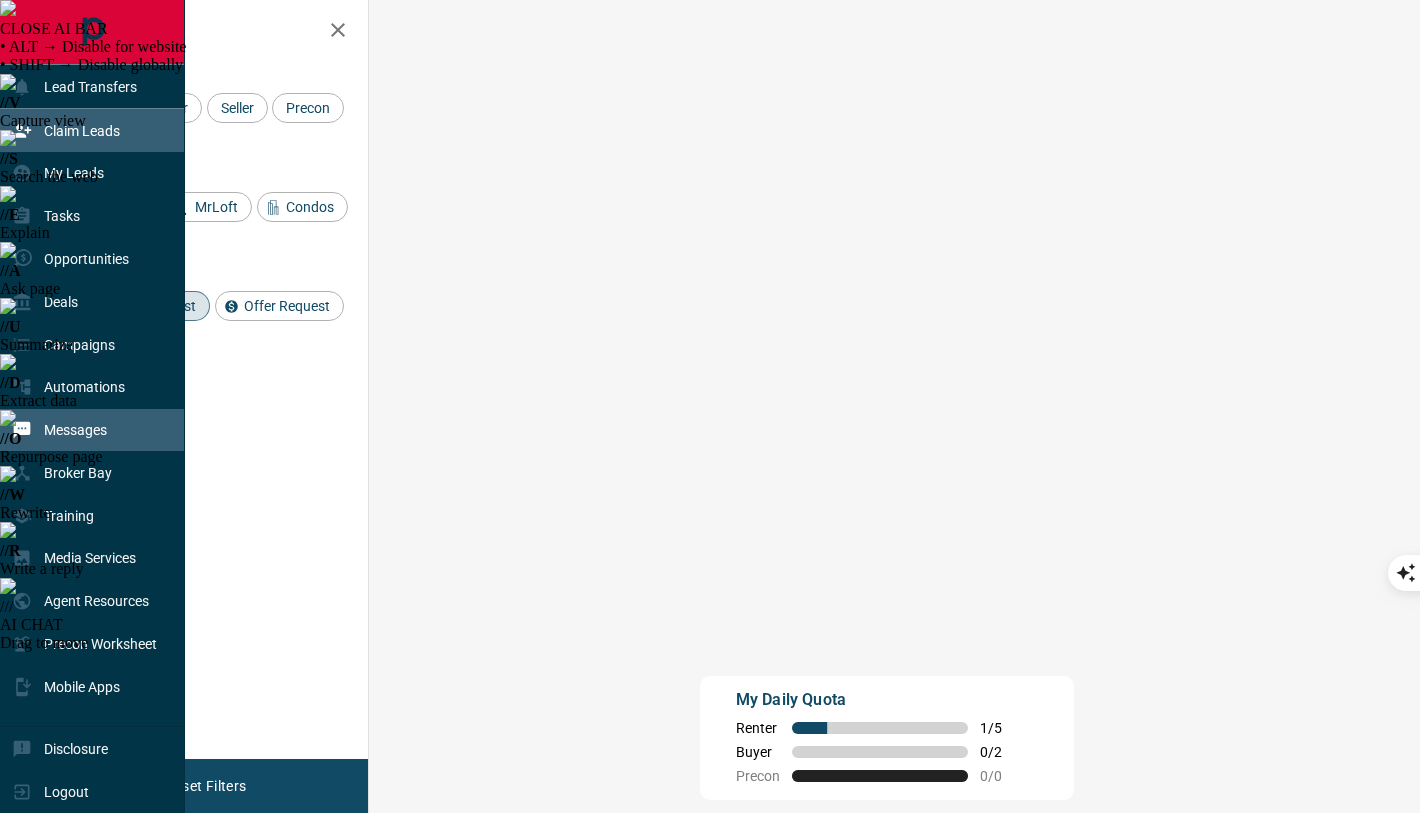 click on "Messages" at bounding box center (75, 430) 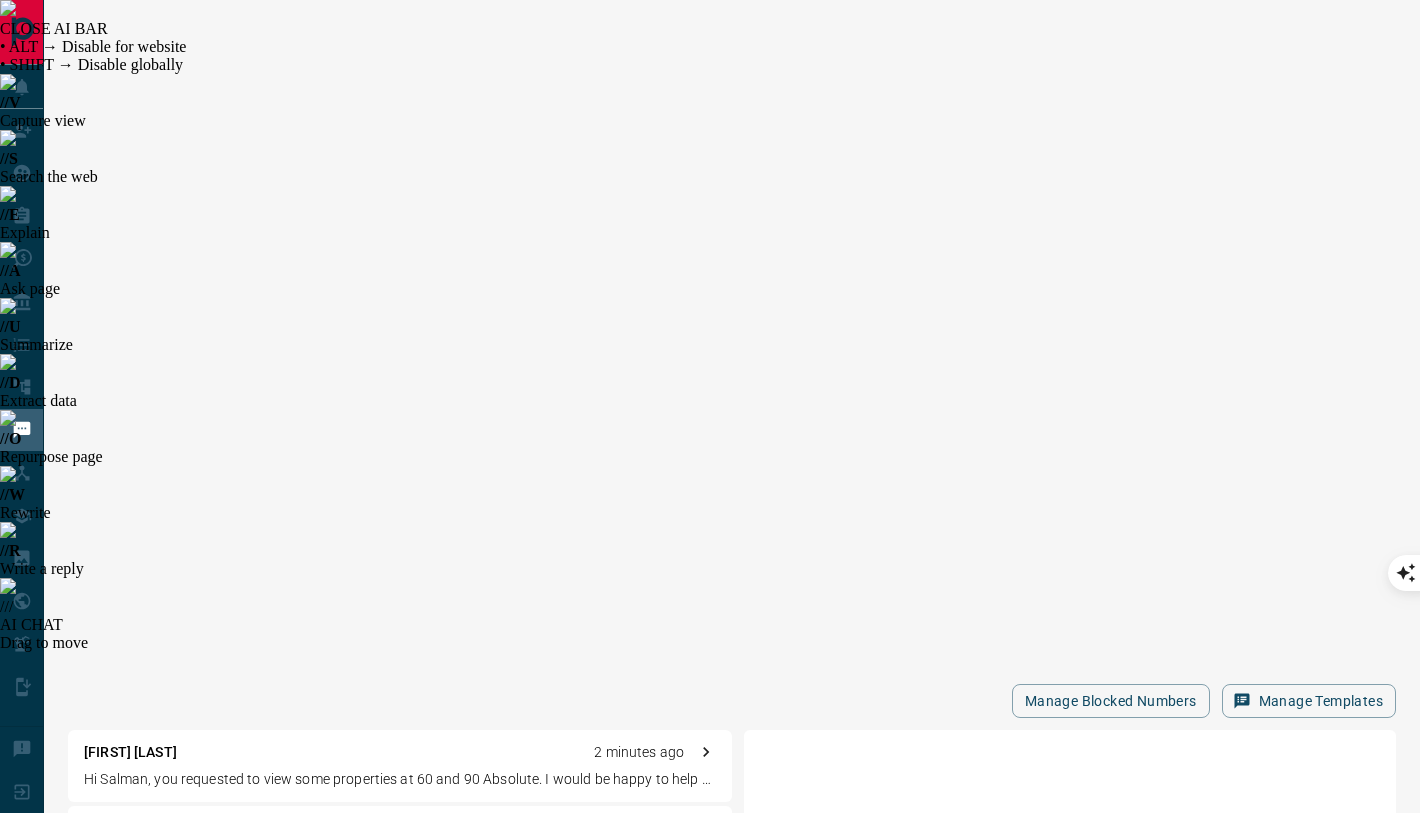 click on "Hi there, it is possible but the current owner will need to have all of your information prior: your credit report, employment letter plus paystubs, etc. do you have these ready?" at bounding box center [400, 855] 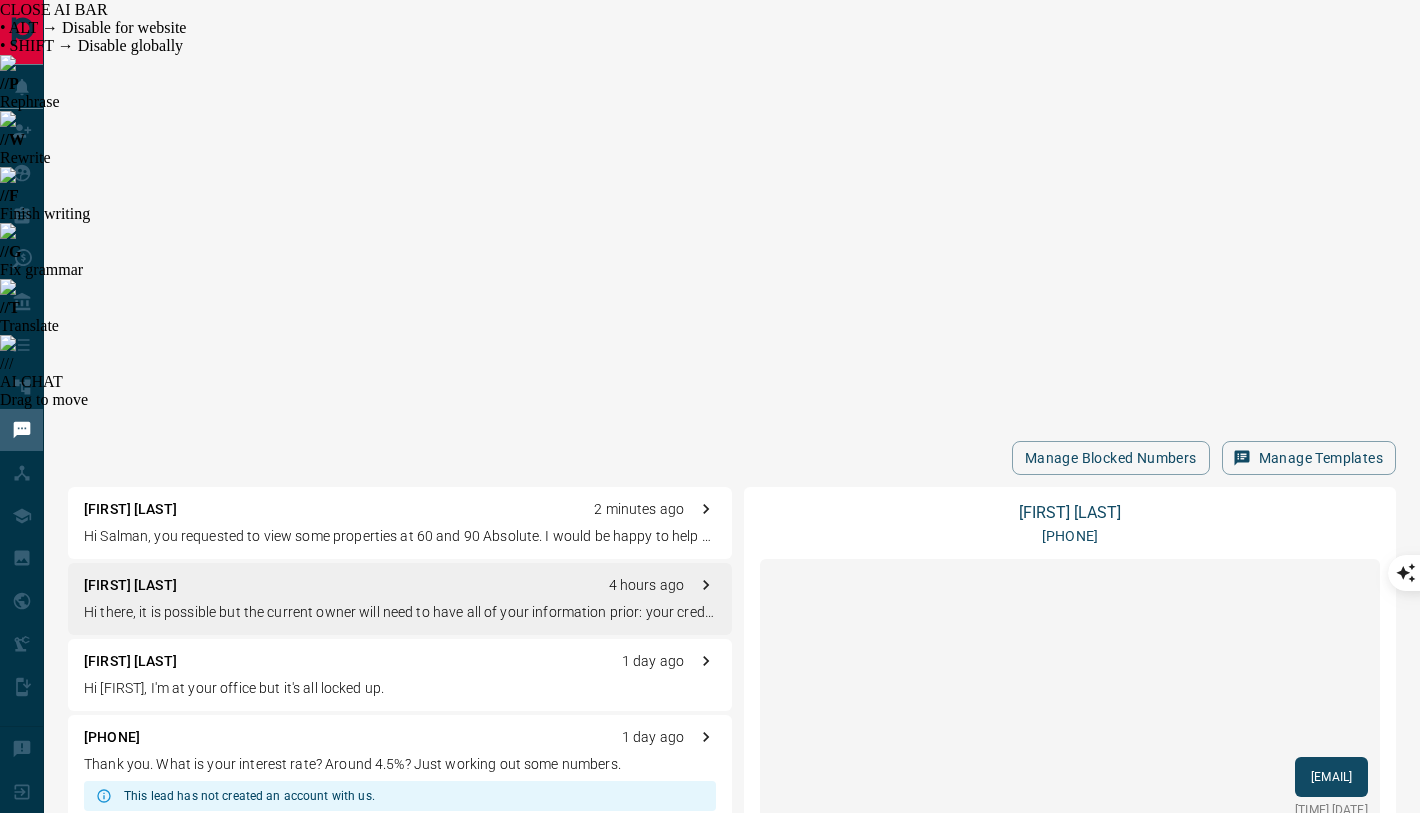 scroll, scrollTop: 0, scrollLeft: 0, axis: both 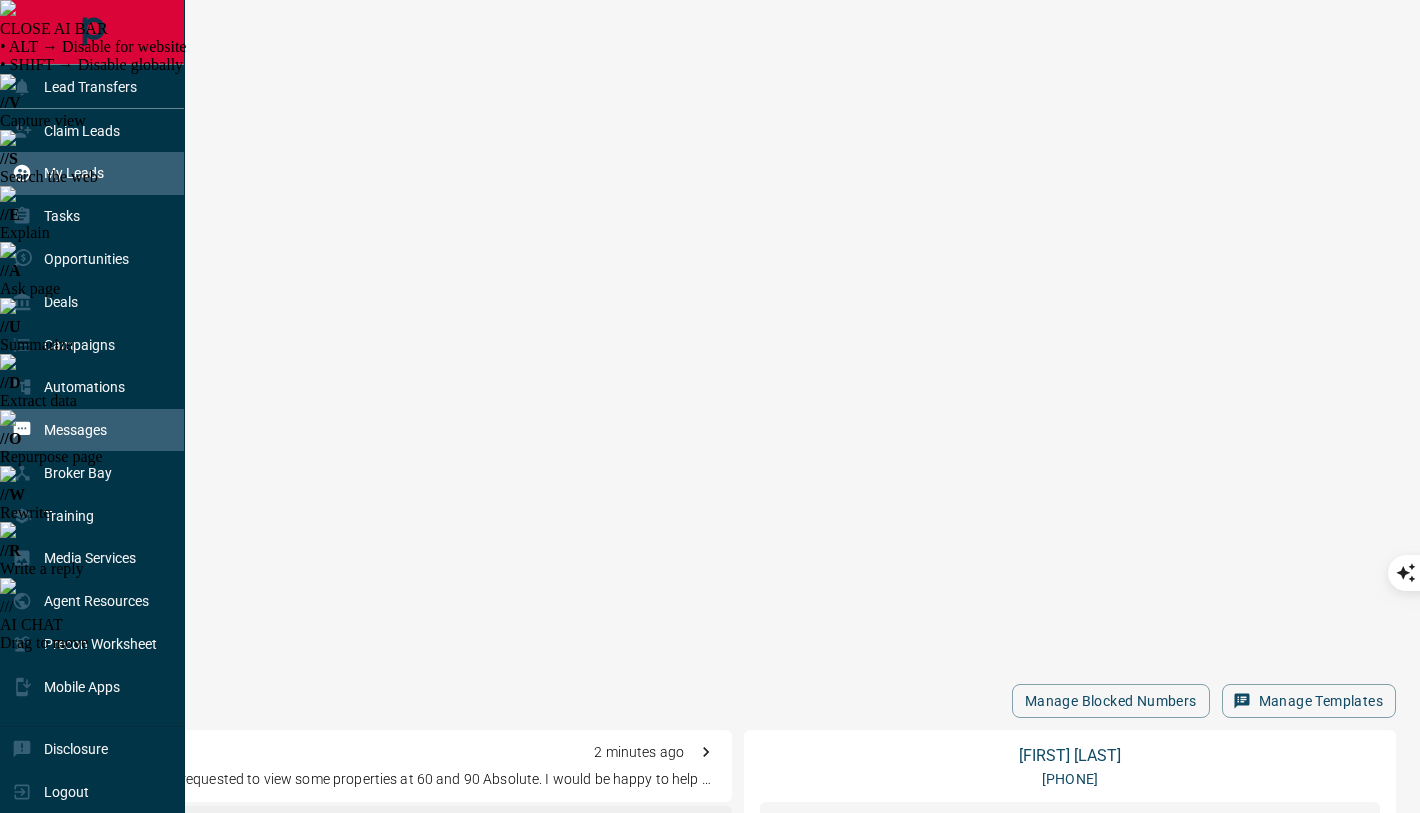 click on "My Leads" at bounding box center [58, 173] 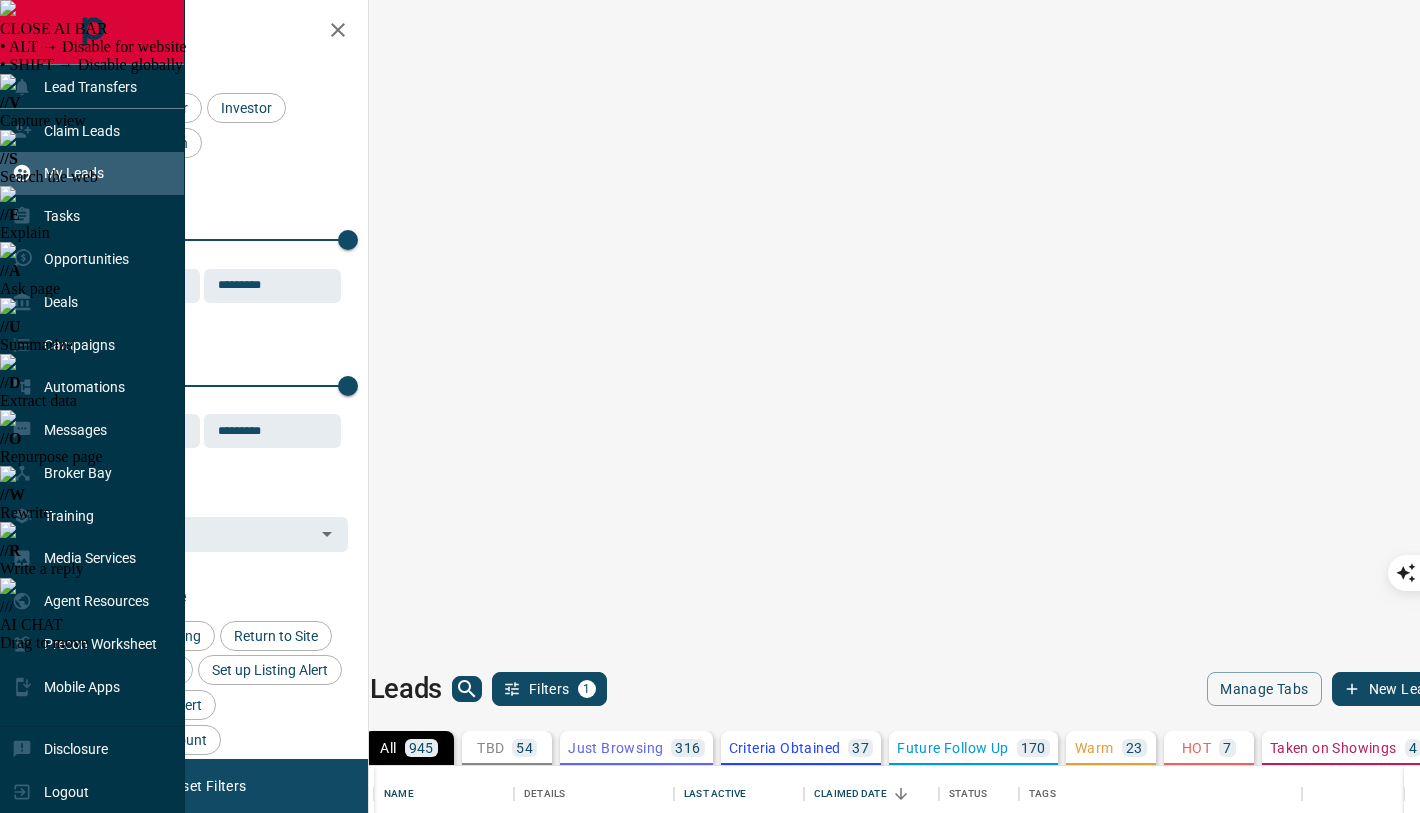 scroll, scrollTop: 1, scrollLeft: 1, axis: both 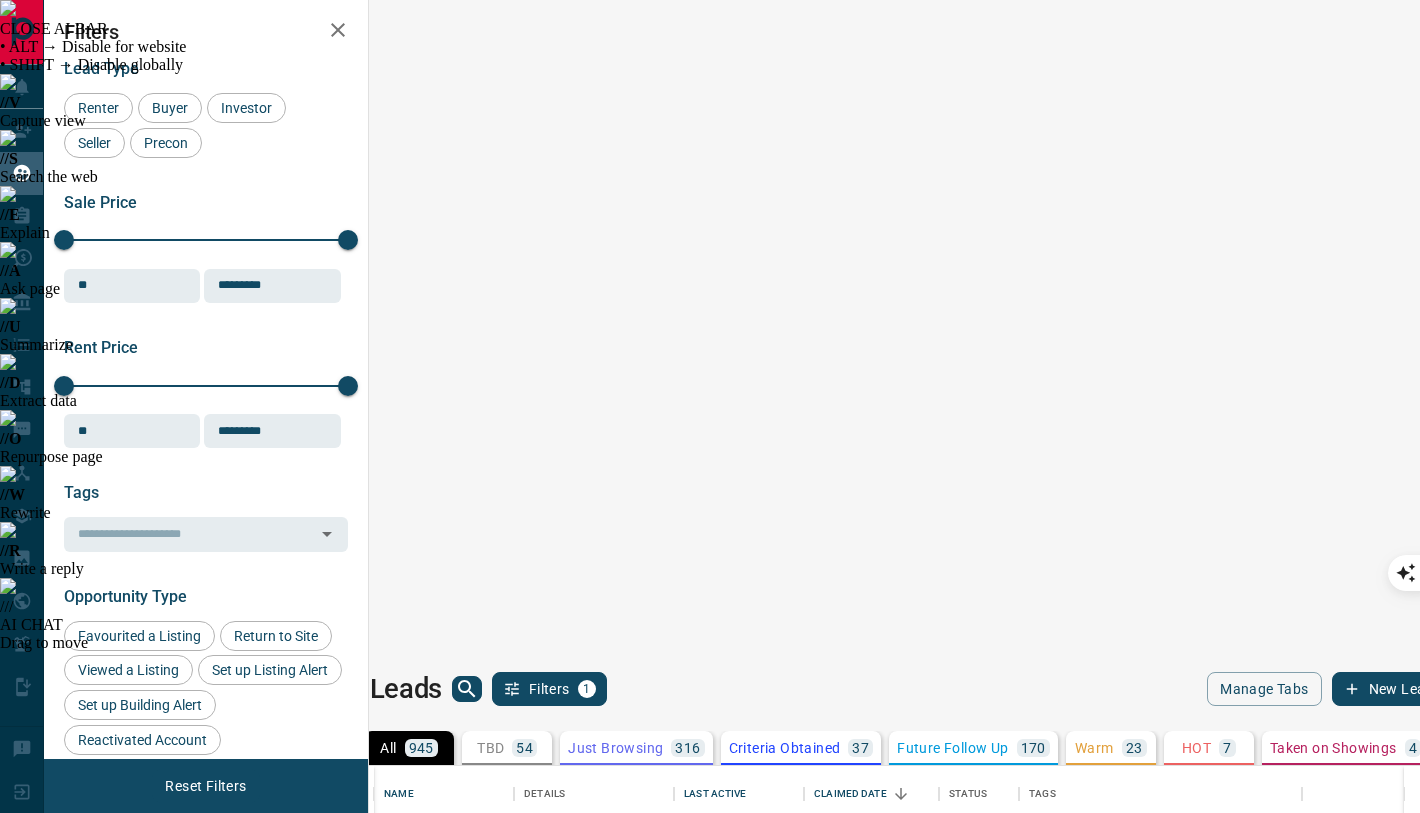 click 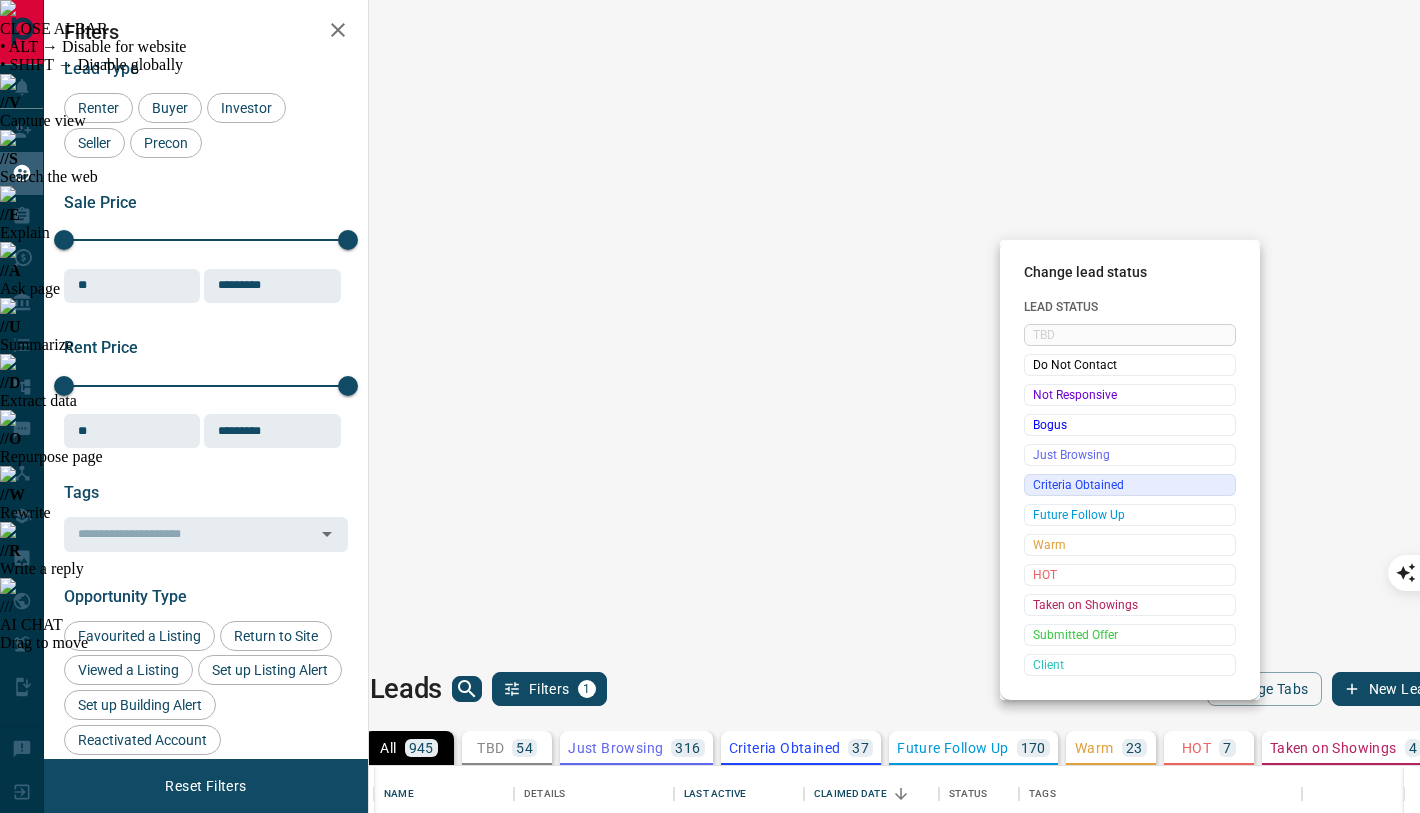 click on "Criteria Obtained" at bounding box center [1130, 485] 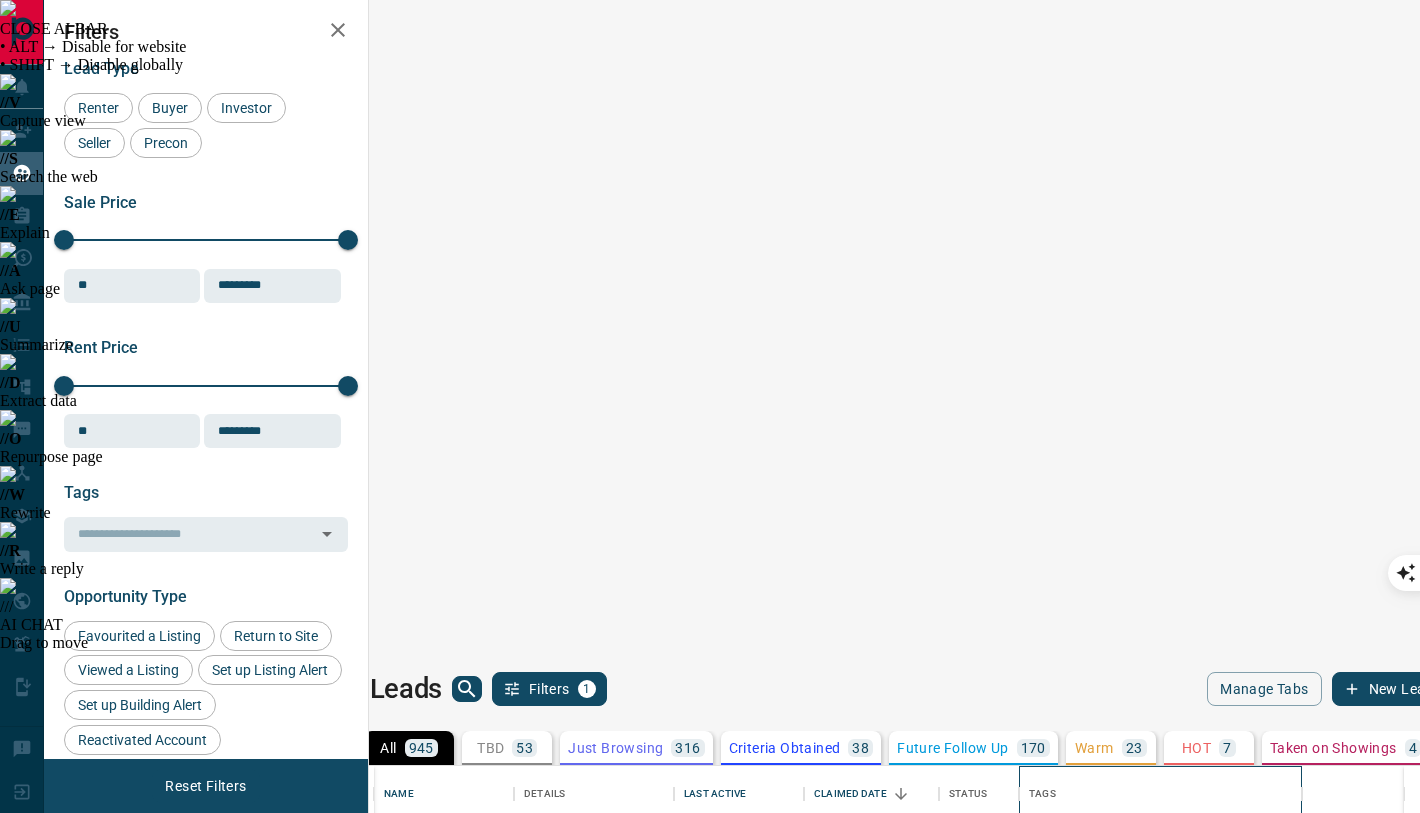 click on "Tags" at bounding box center [1160, 794] 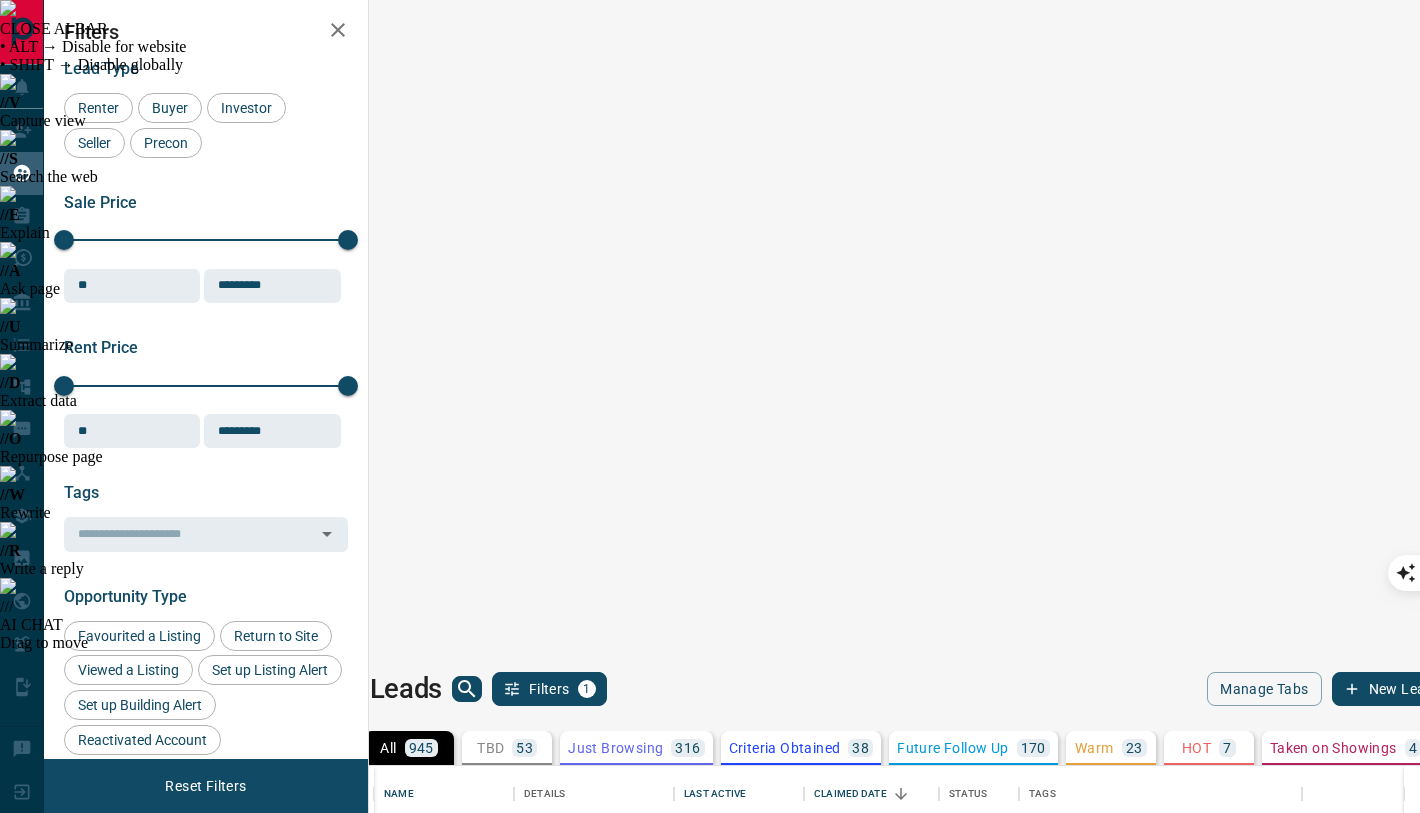 click 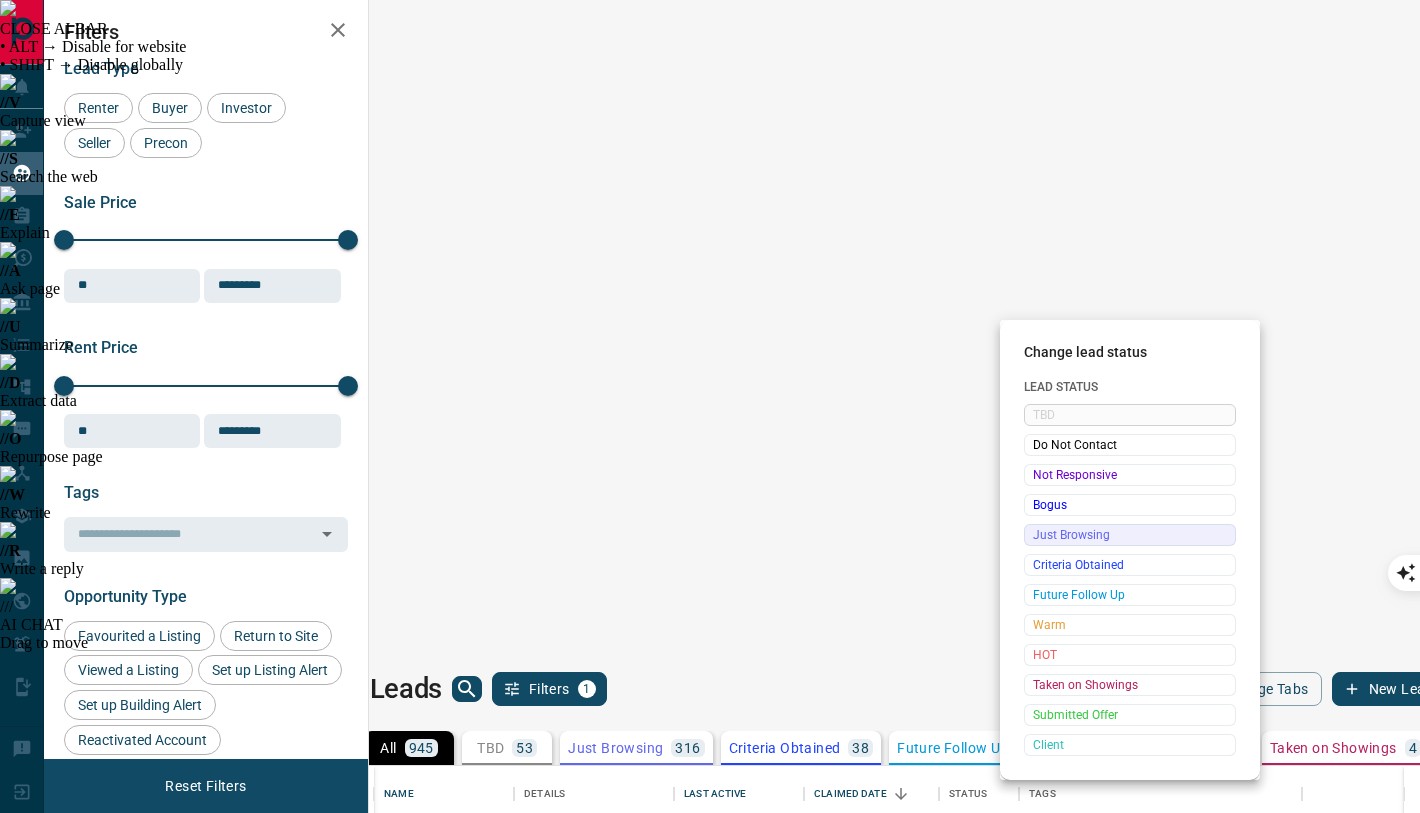 click on "Just Browsing" at bounding box center [1130, 535] 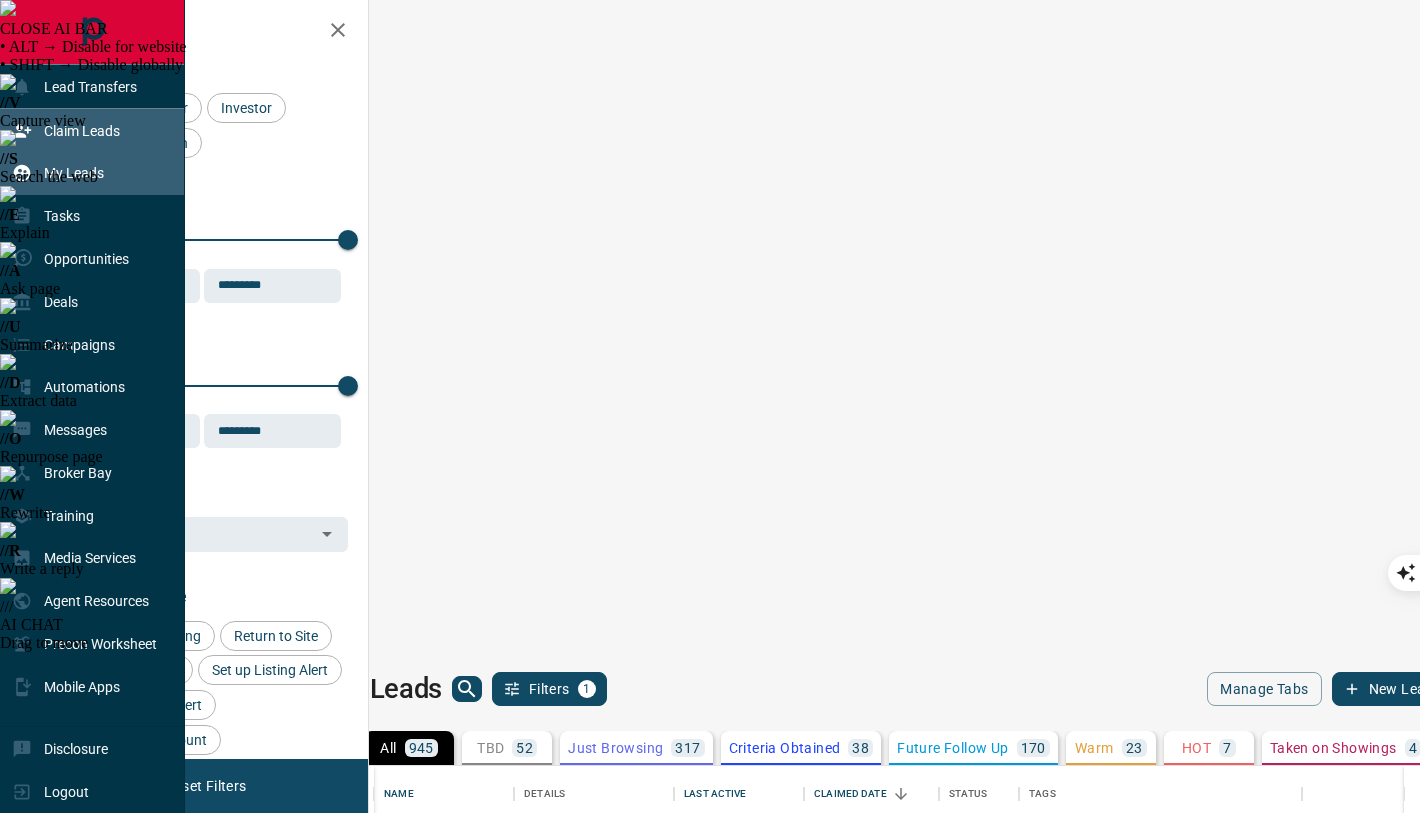 click on "Claim Leads" at bounding box center (66, 130) 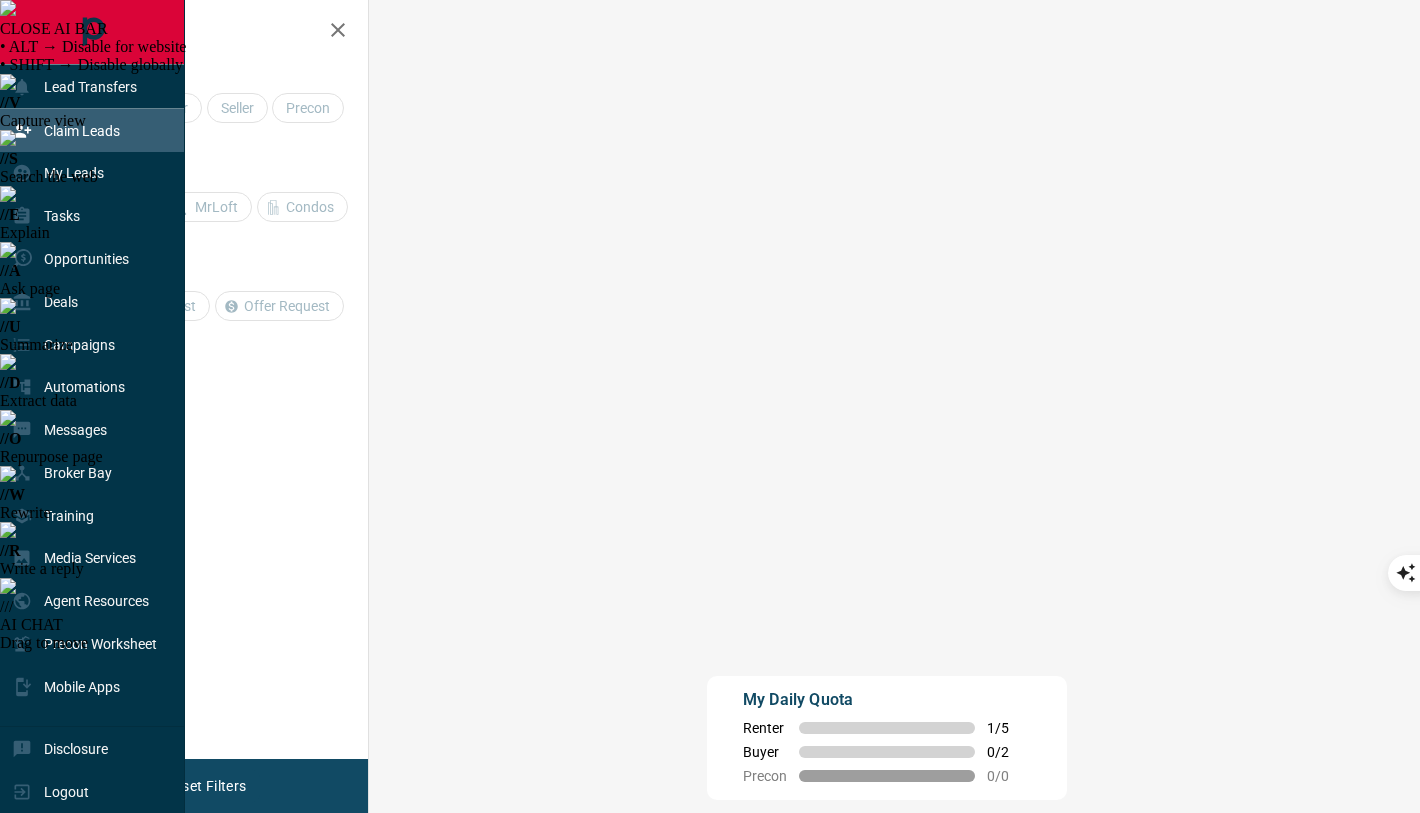 scroll, scrollTop: 0, scrollLeft: 0, axis: both 